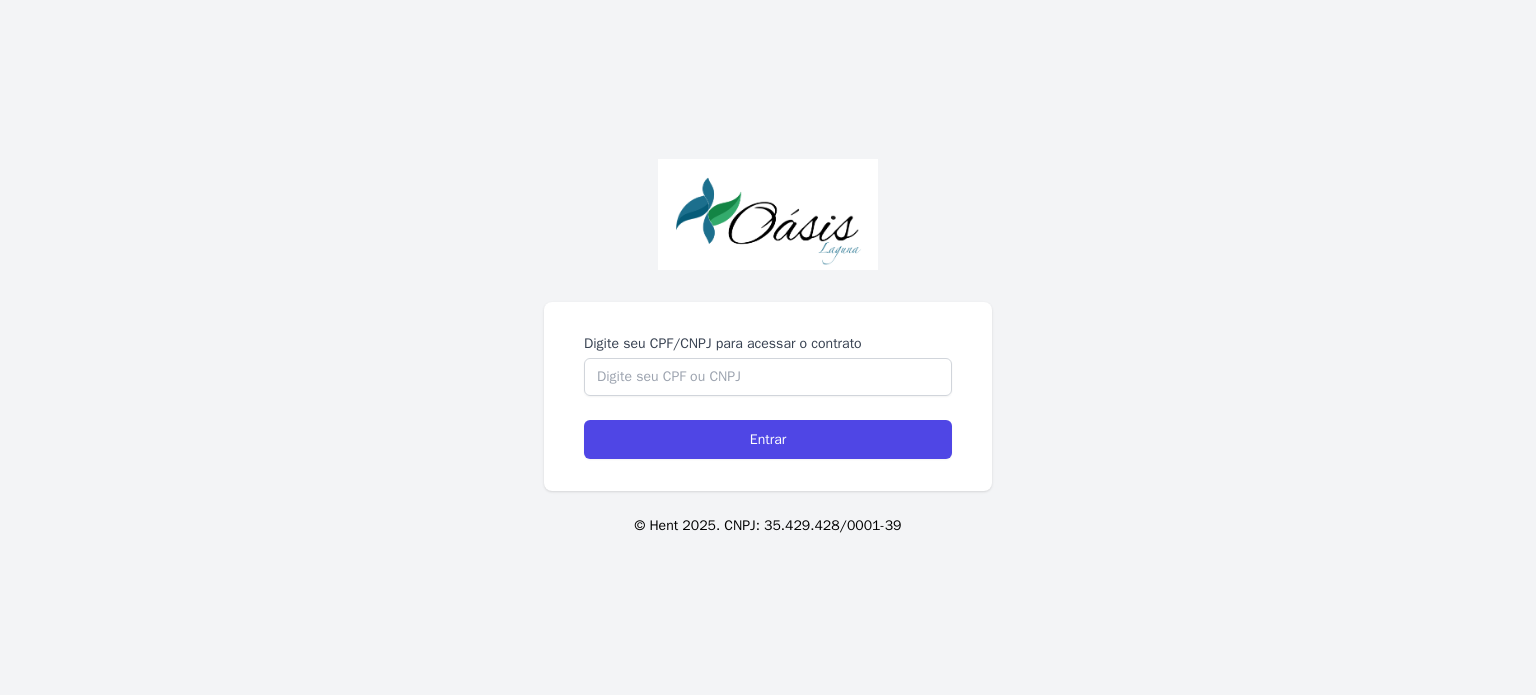 scroll, scrollTop: 0, scrollLeft: 0, axis: both 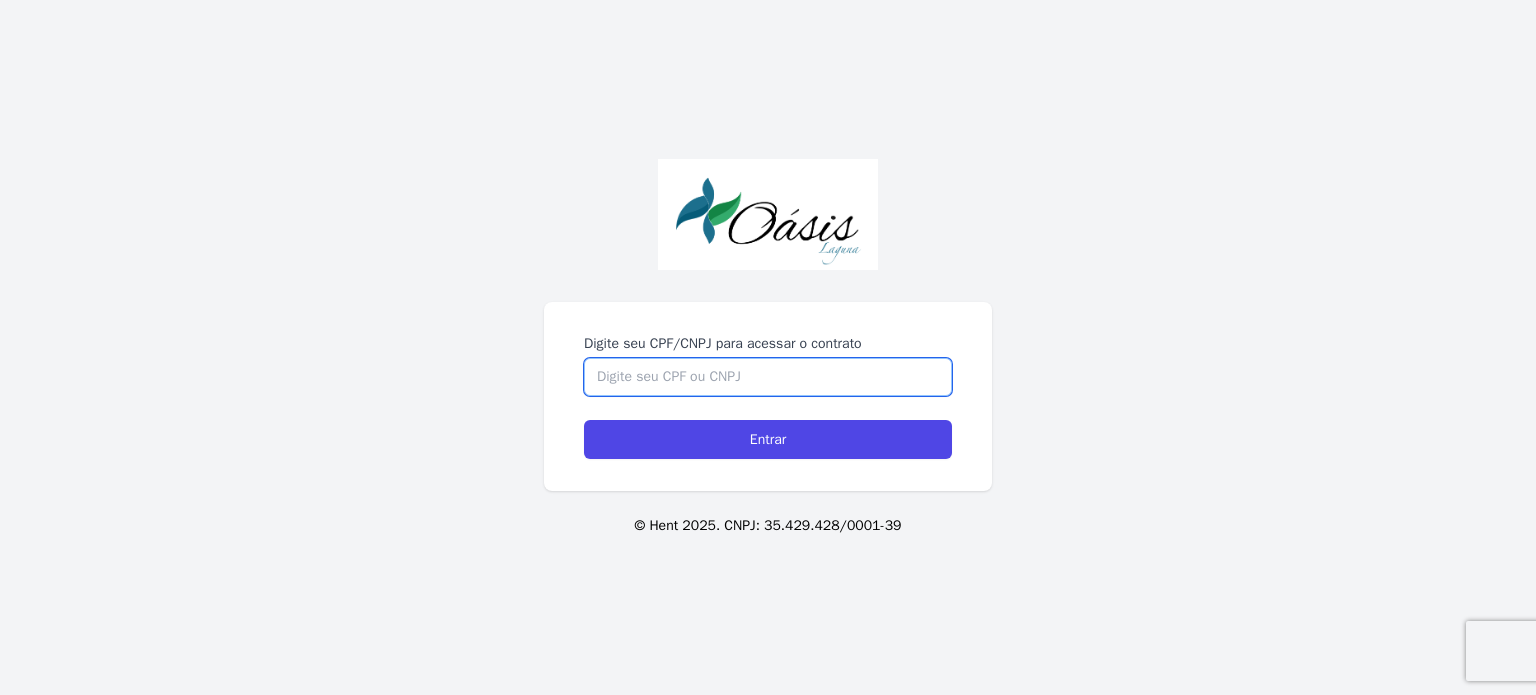 click on "Digite seu CPF/CNPJ para acessar o contrato" at bounding box center (768, 377) 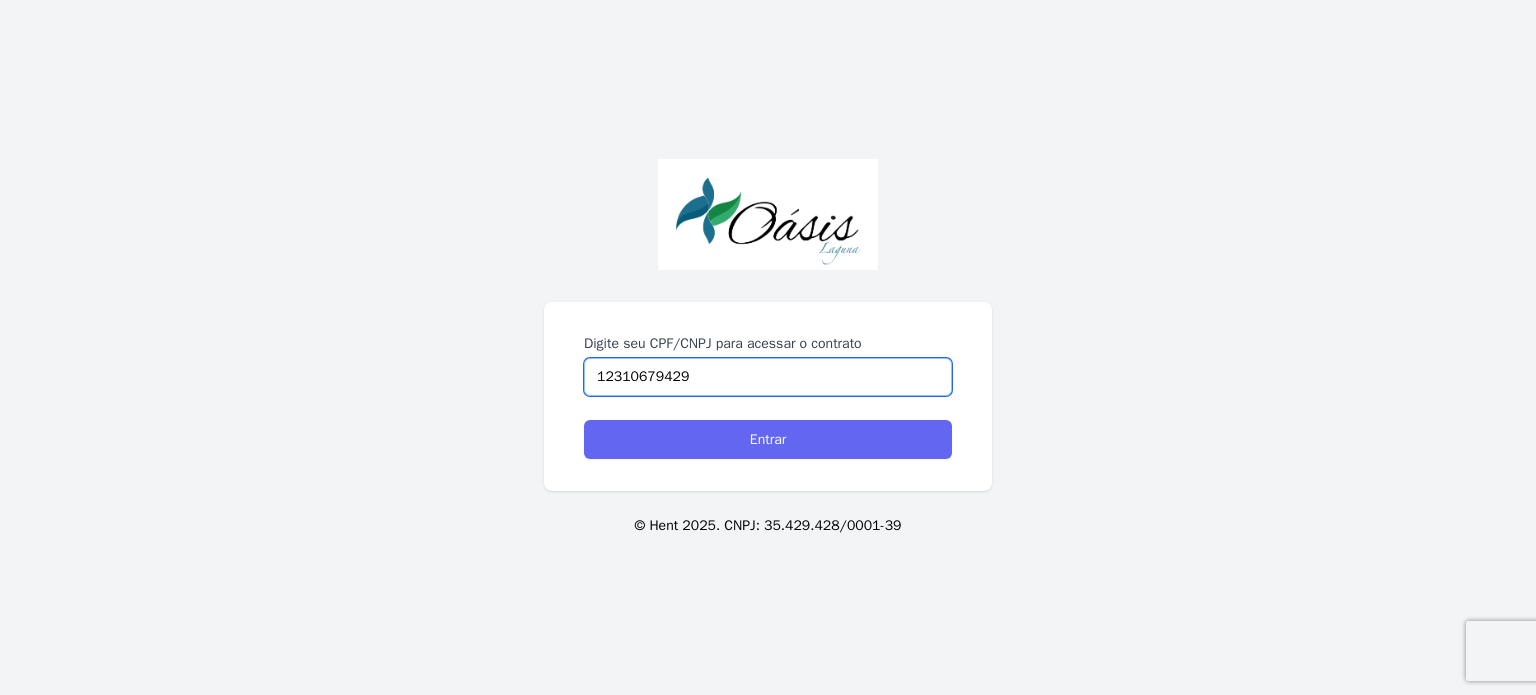 type on "12310679429" 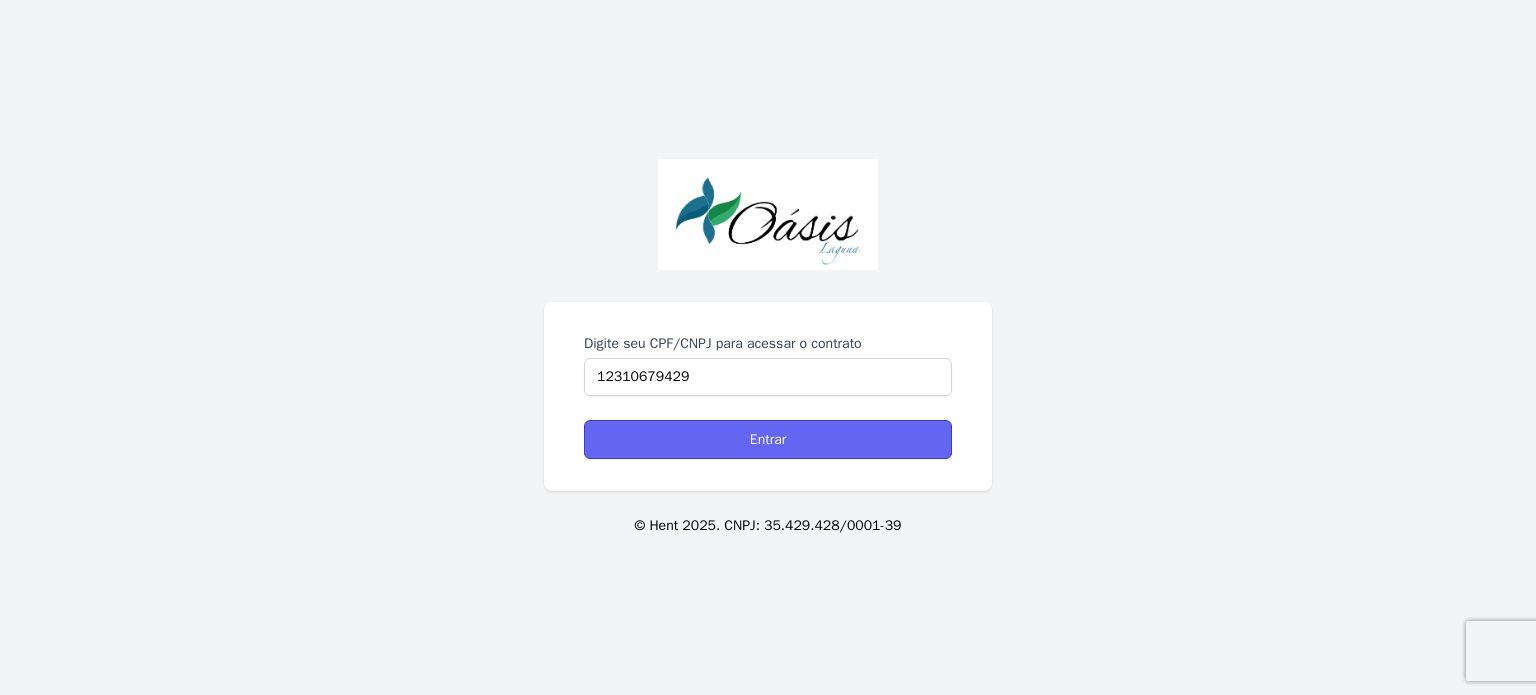 click on "Entrar" at bounding box center (768, 439) 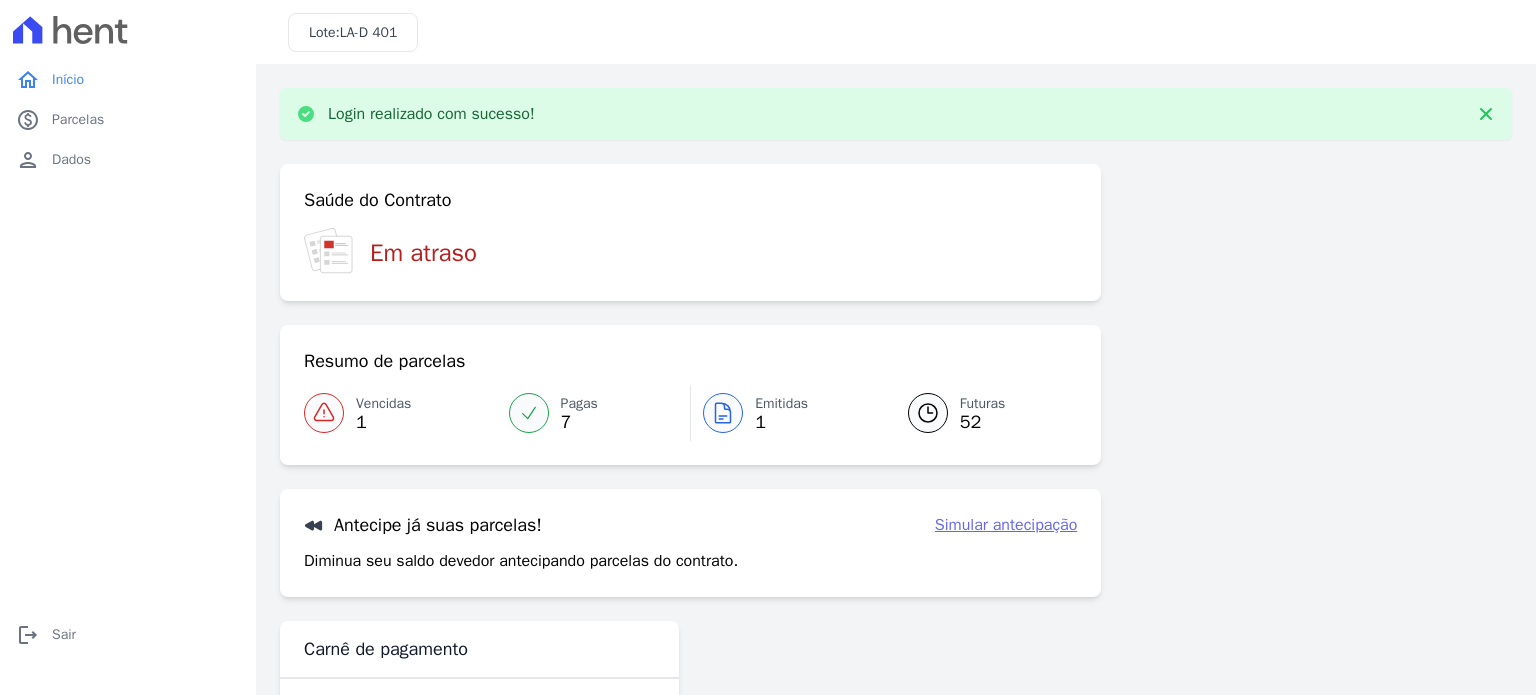 scroll, scrollTop: 0, scrollLeft: 0, axis: both 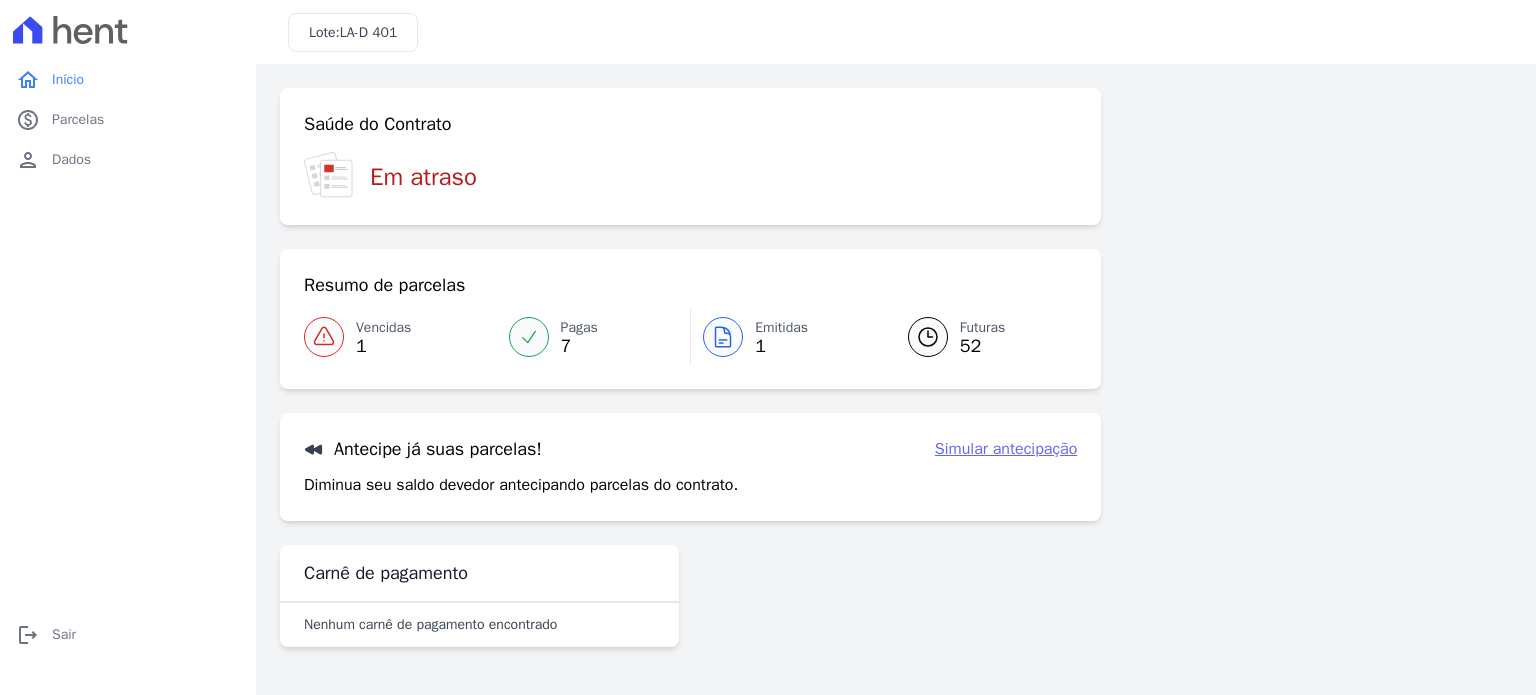 click 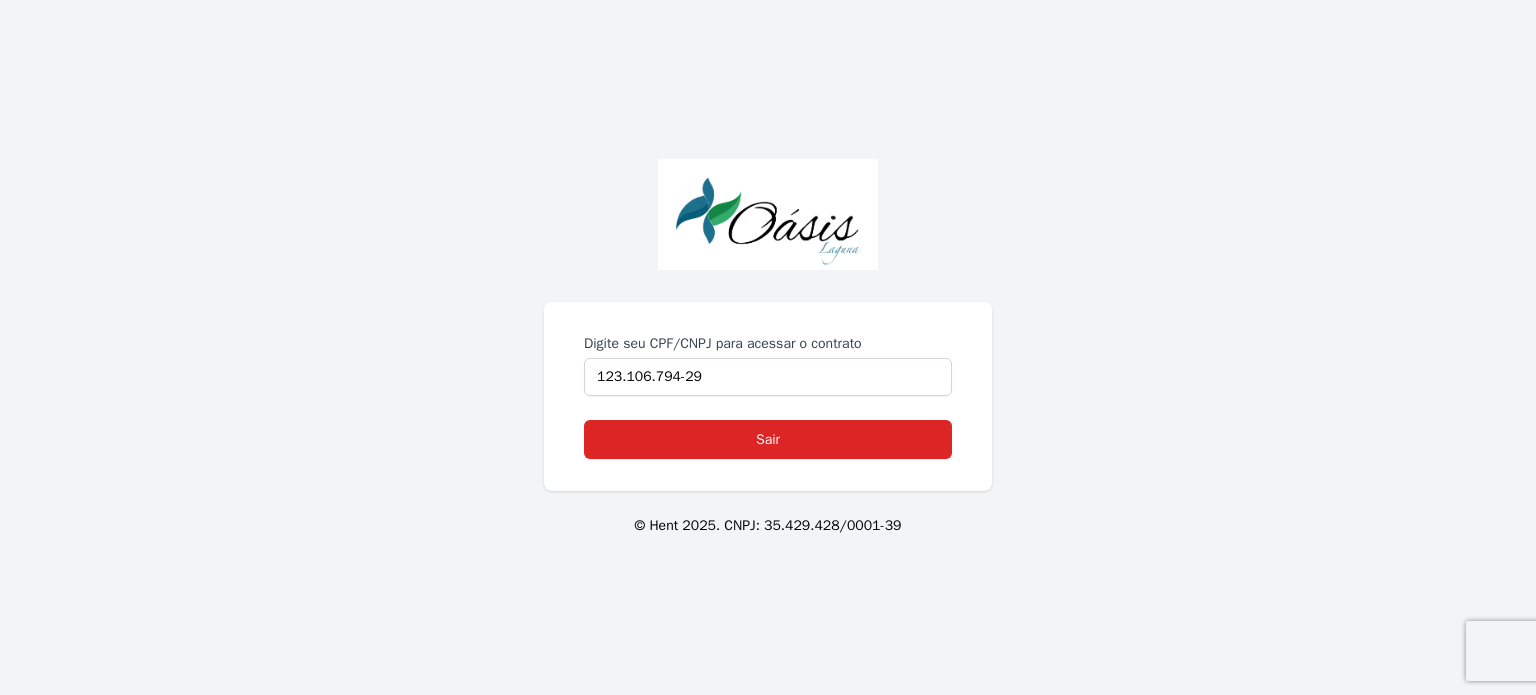 scroll, scrollTop: 0, scrollLeft: 0, axis: both 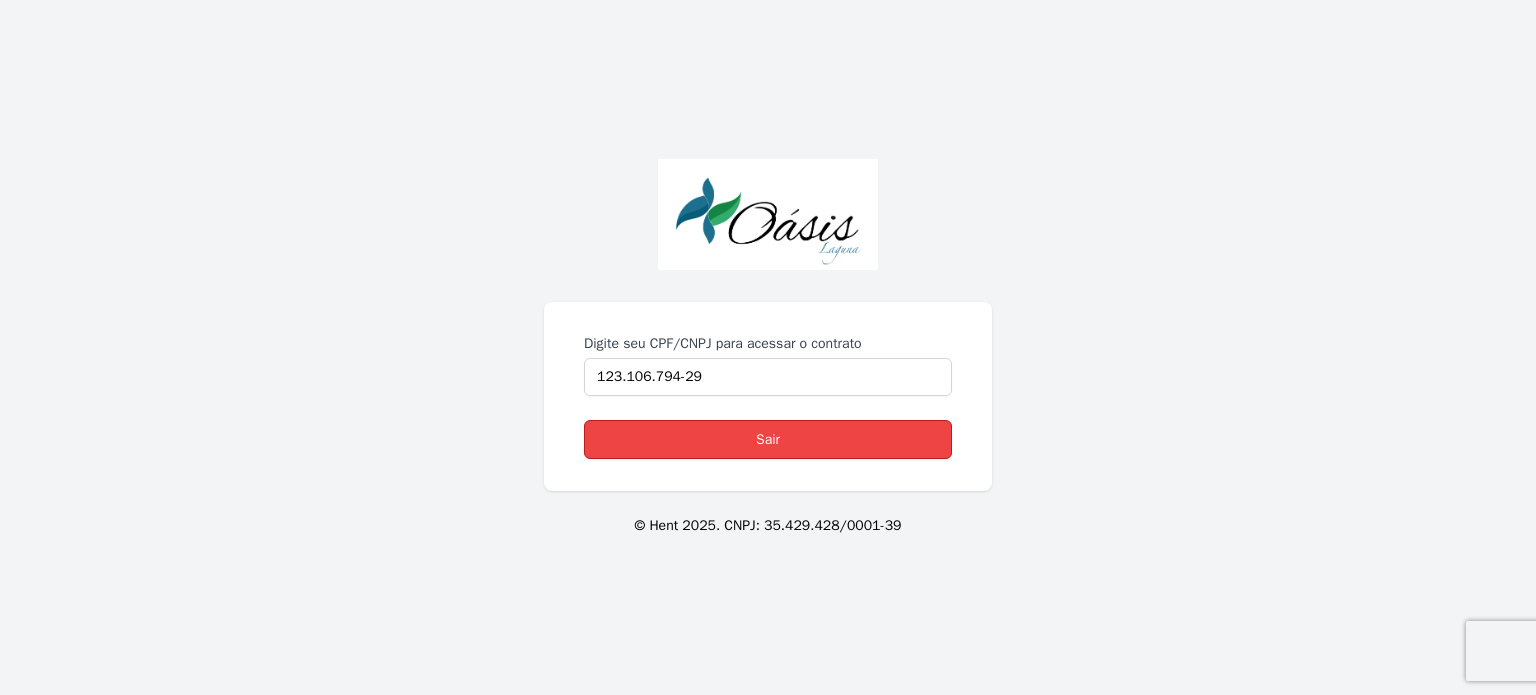 click on "Sair" at bounding box center (768, 439) 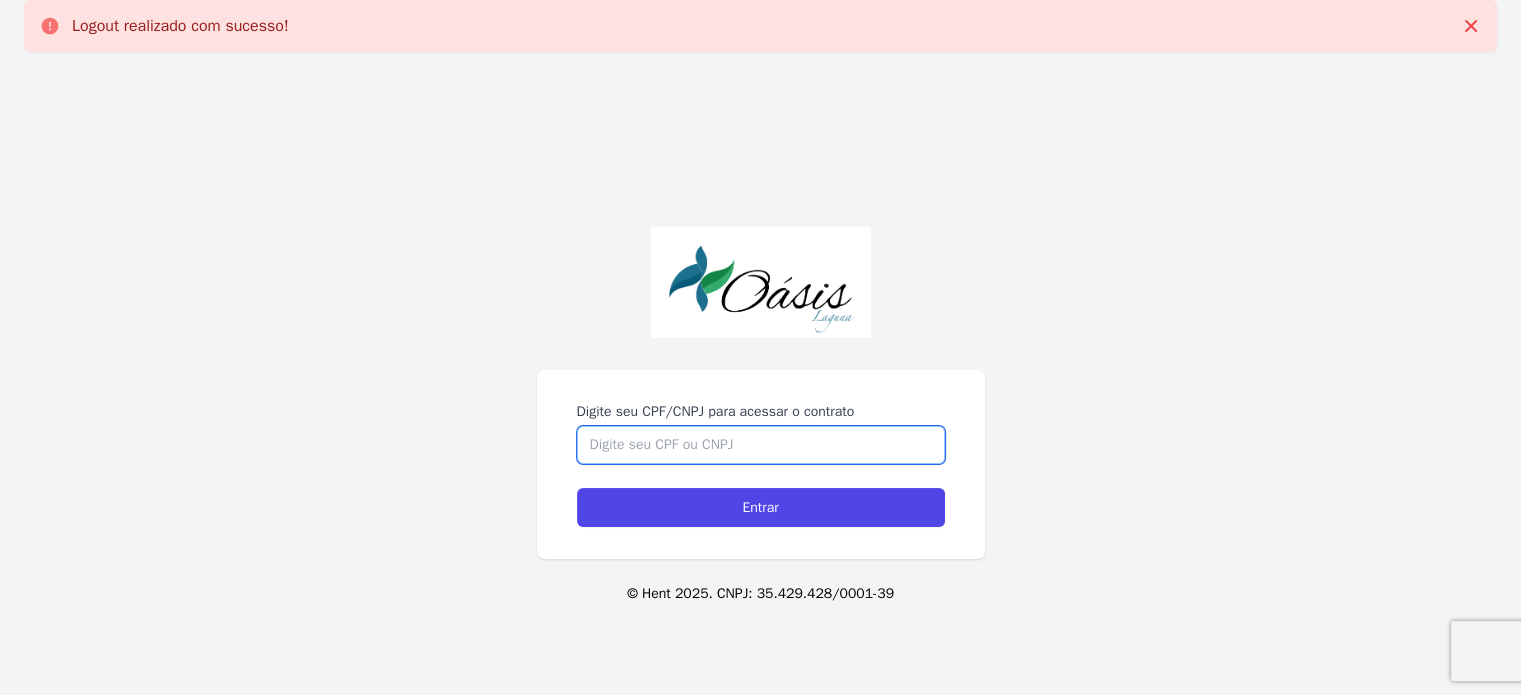 click on "Digite seu CPF/CNPJ para acessar o contrato" at bounding box center (761, 445) 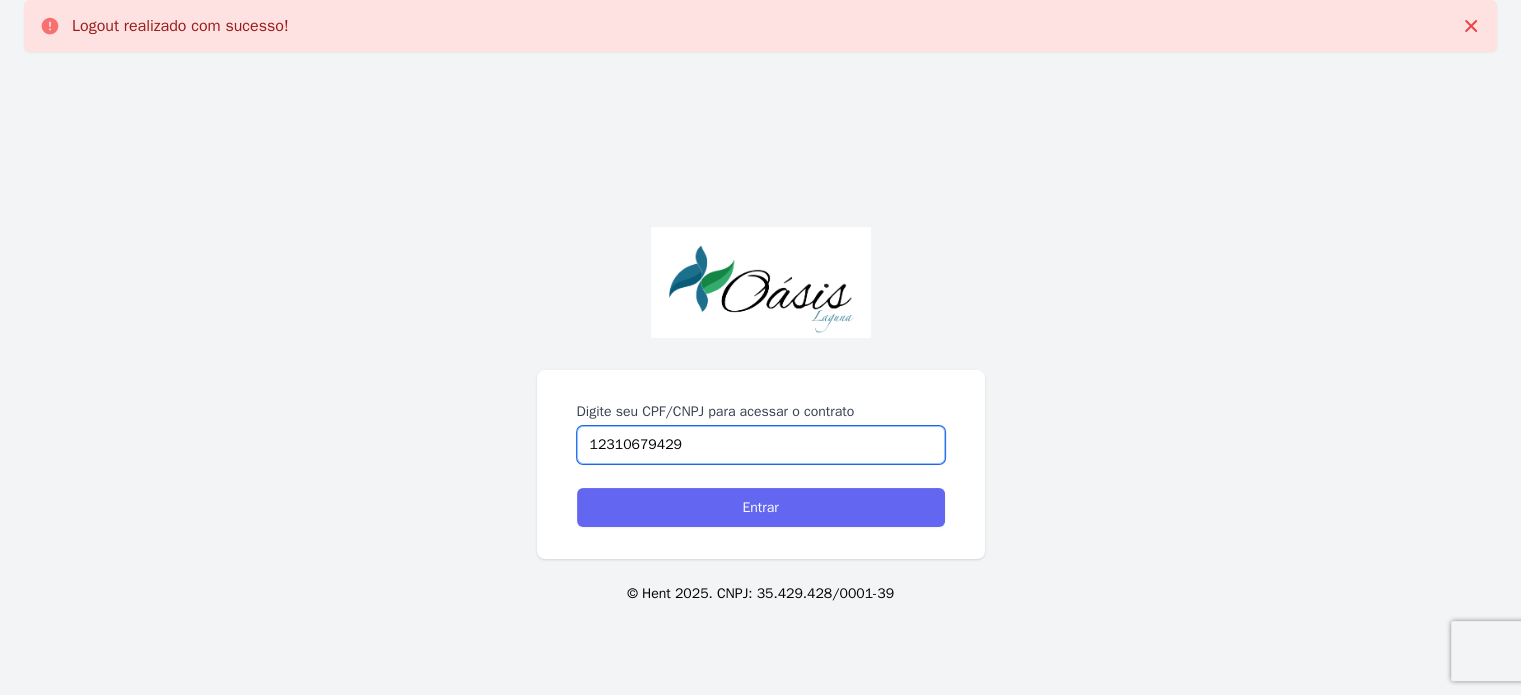 type on "12310679429" 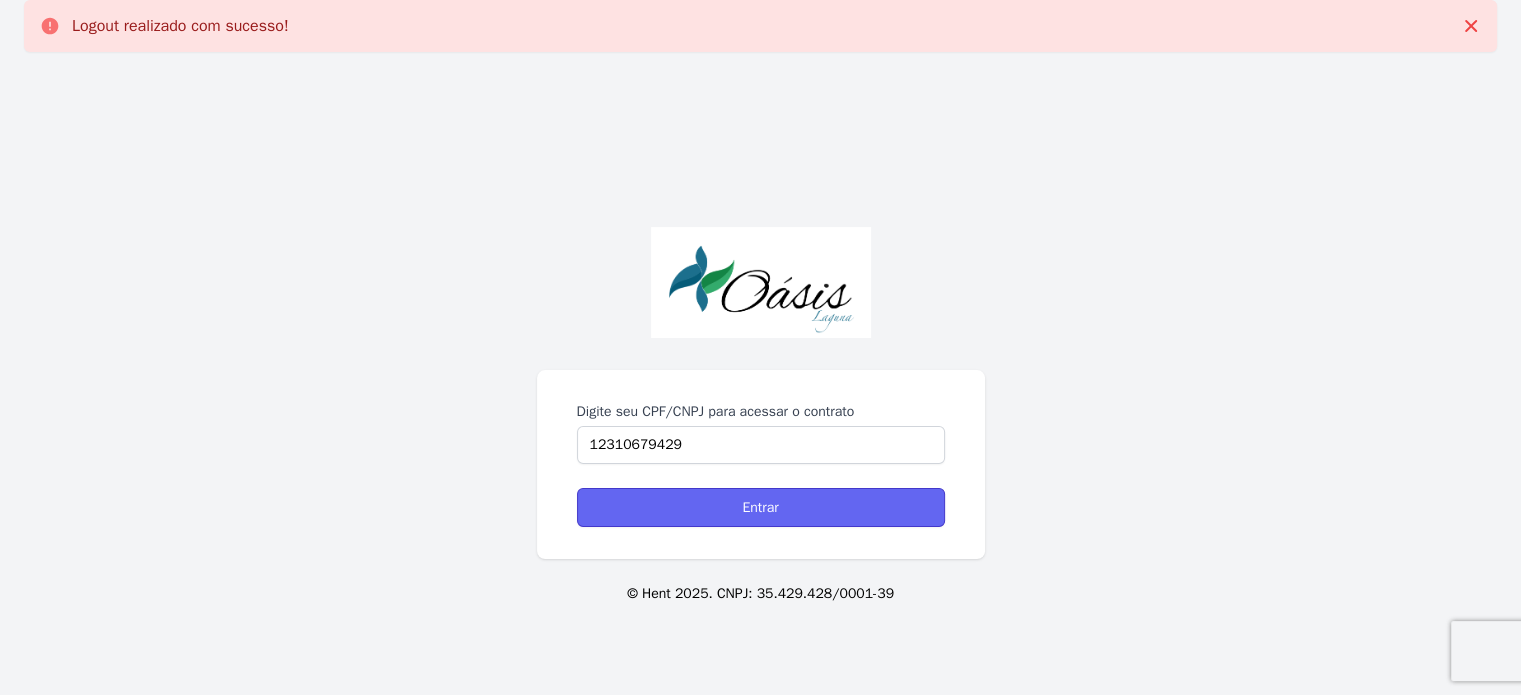 click on "Entrar" at bounding box center (761, 507) 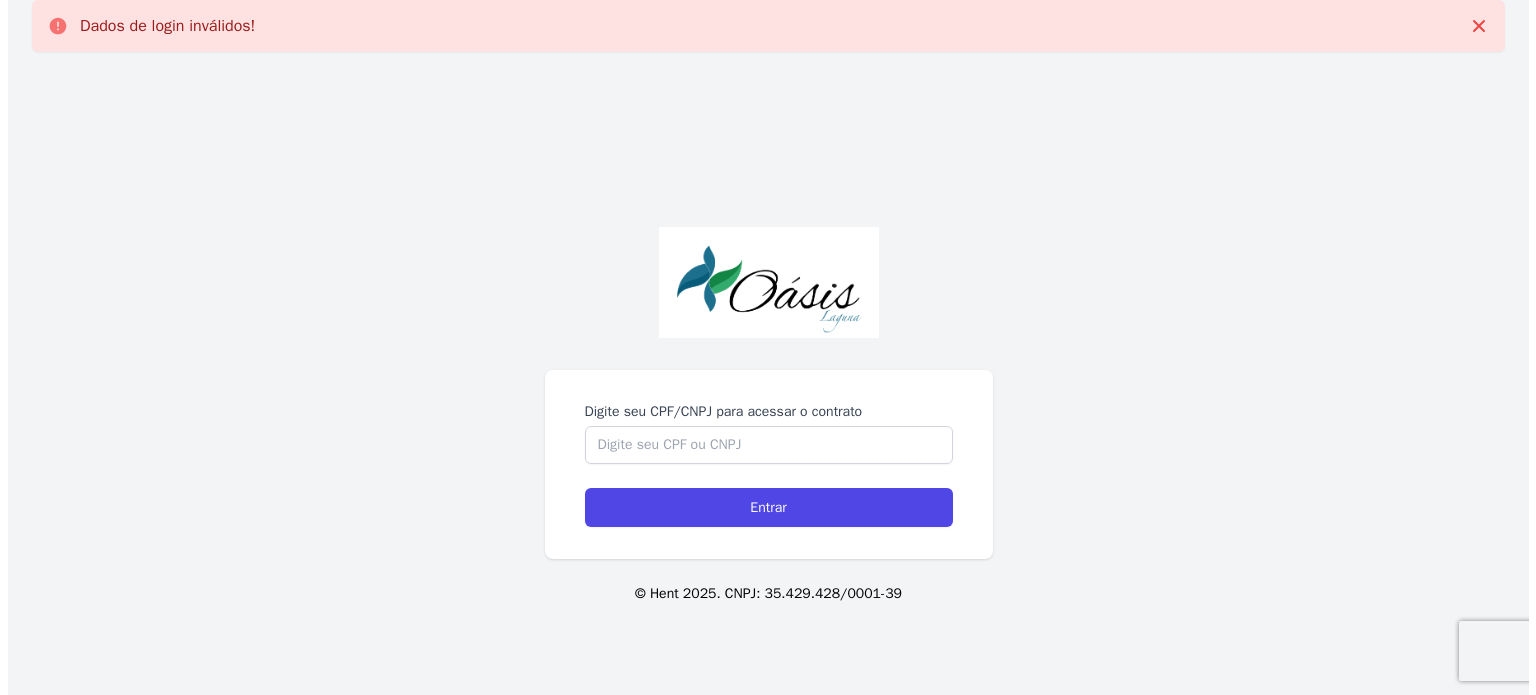 scroll, scrollTop: 0, scrollLeft: 0, axis: both 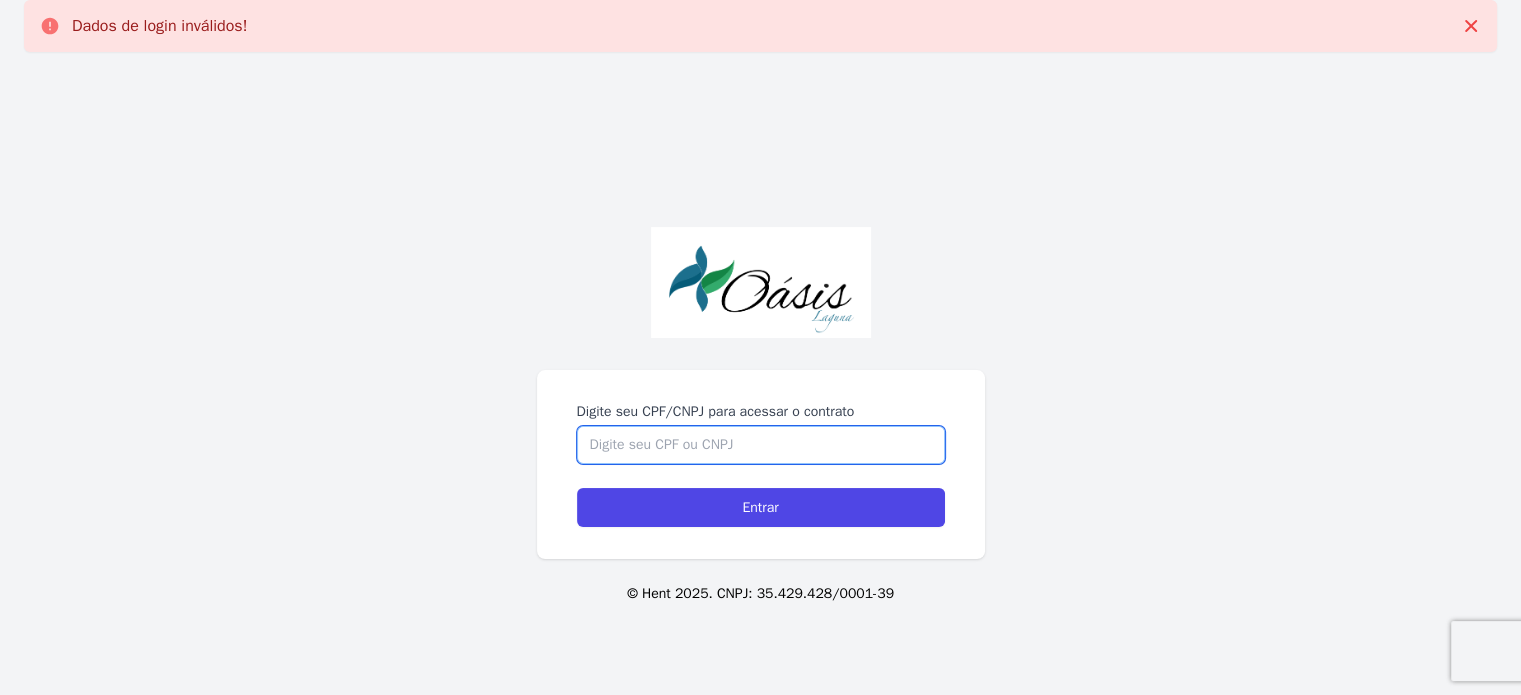 click on "Digite seu CPF/CNPJ para acessar o contrato" at bounding box center (761, 445) 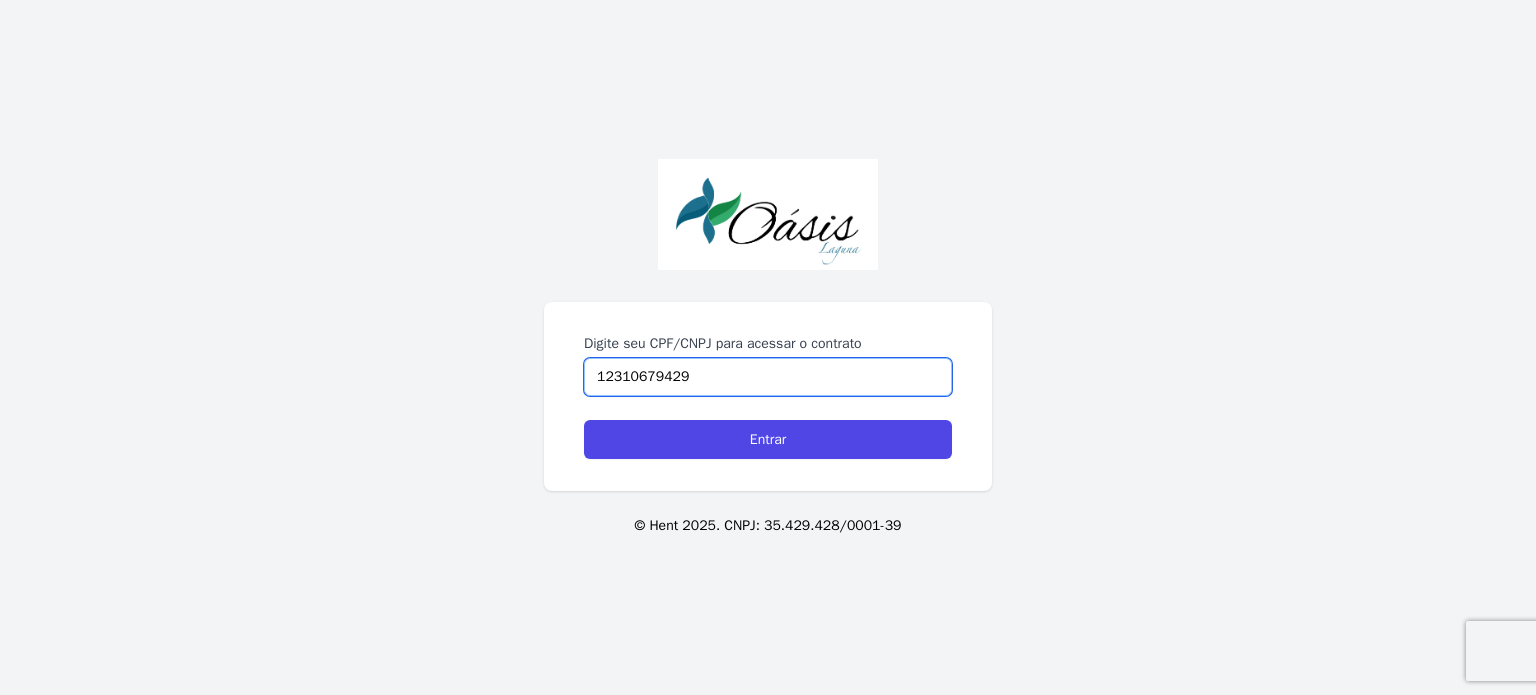 type on "12310679429" 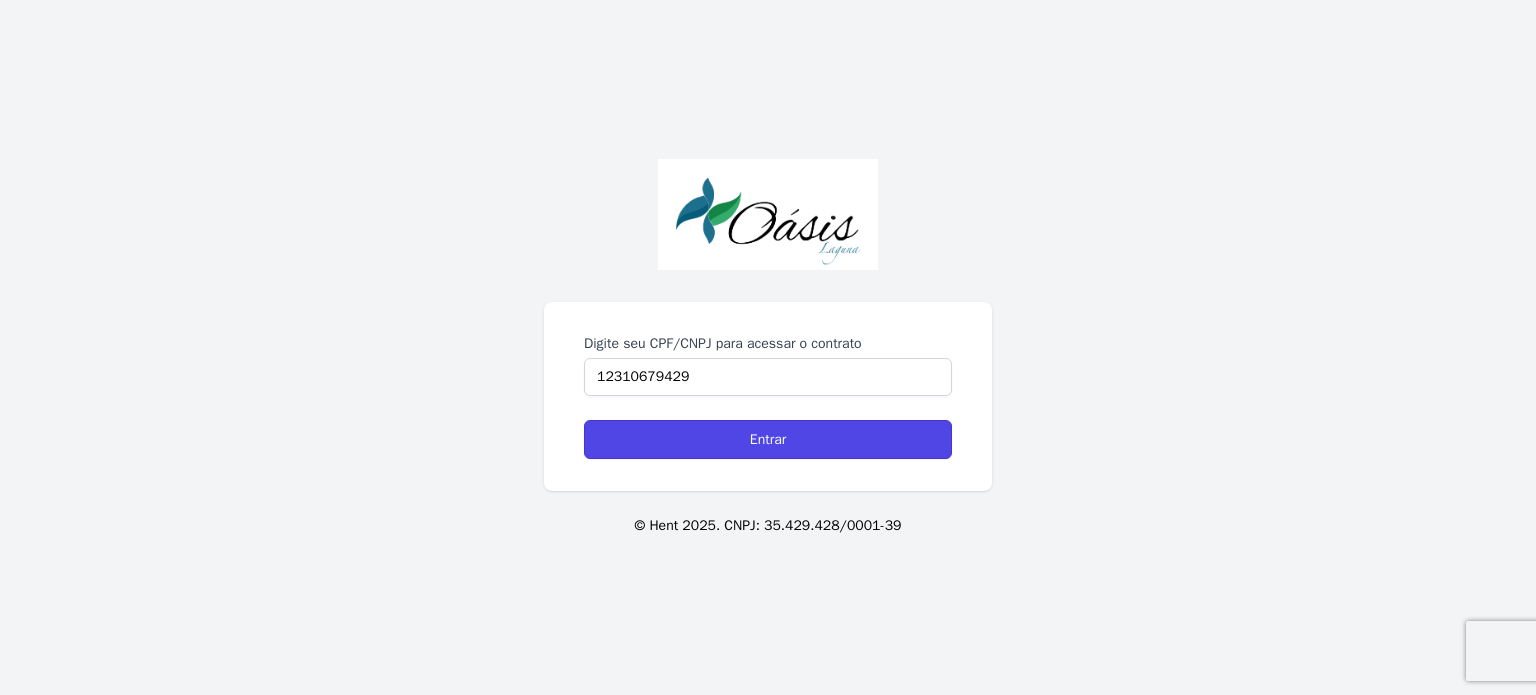 click on "Entrar" at bounding box center (768, 439) 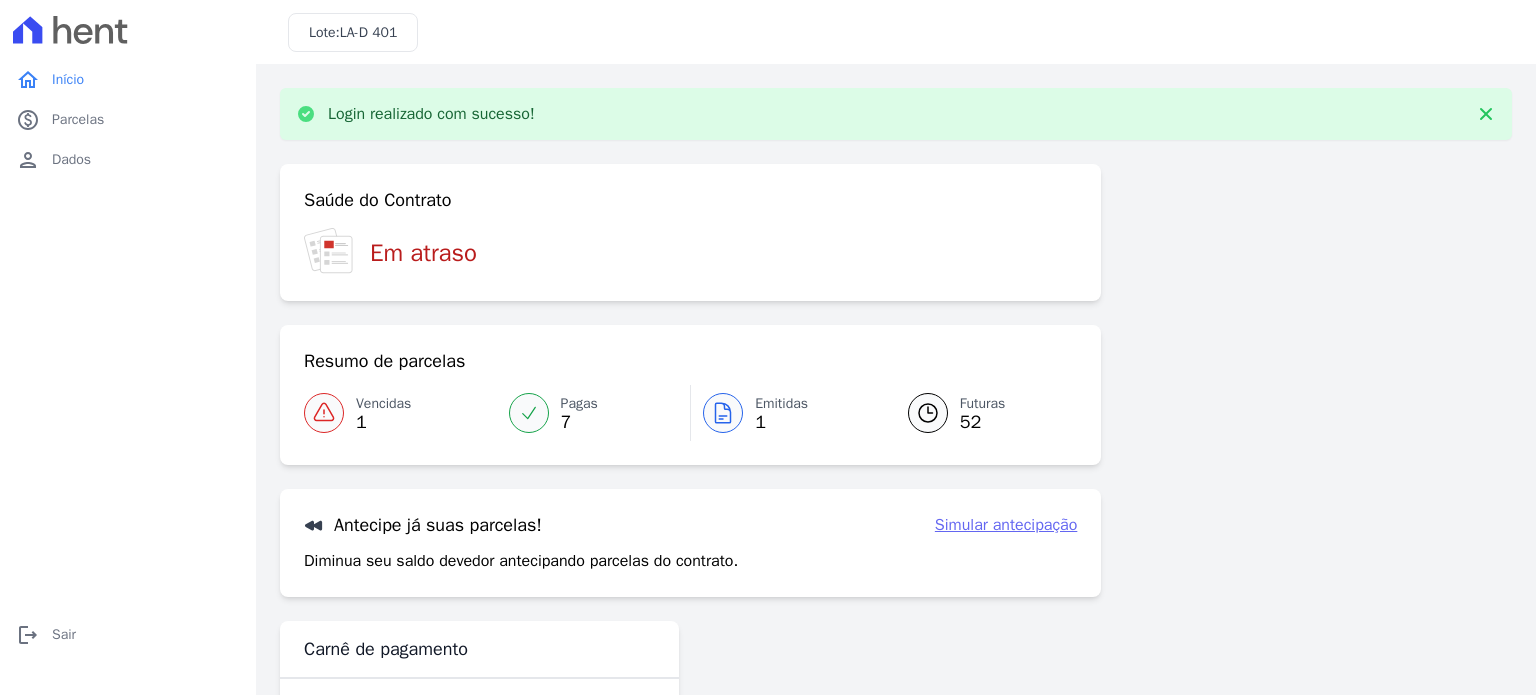 scroll, scrollTop: 0, scrollLeft: 0, axis: both 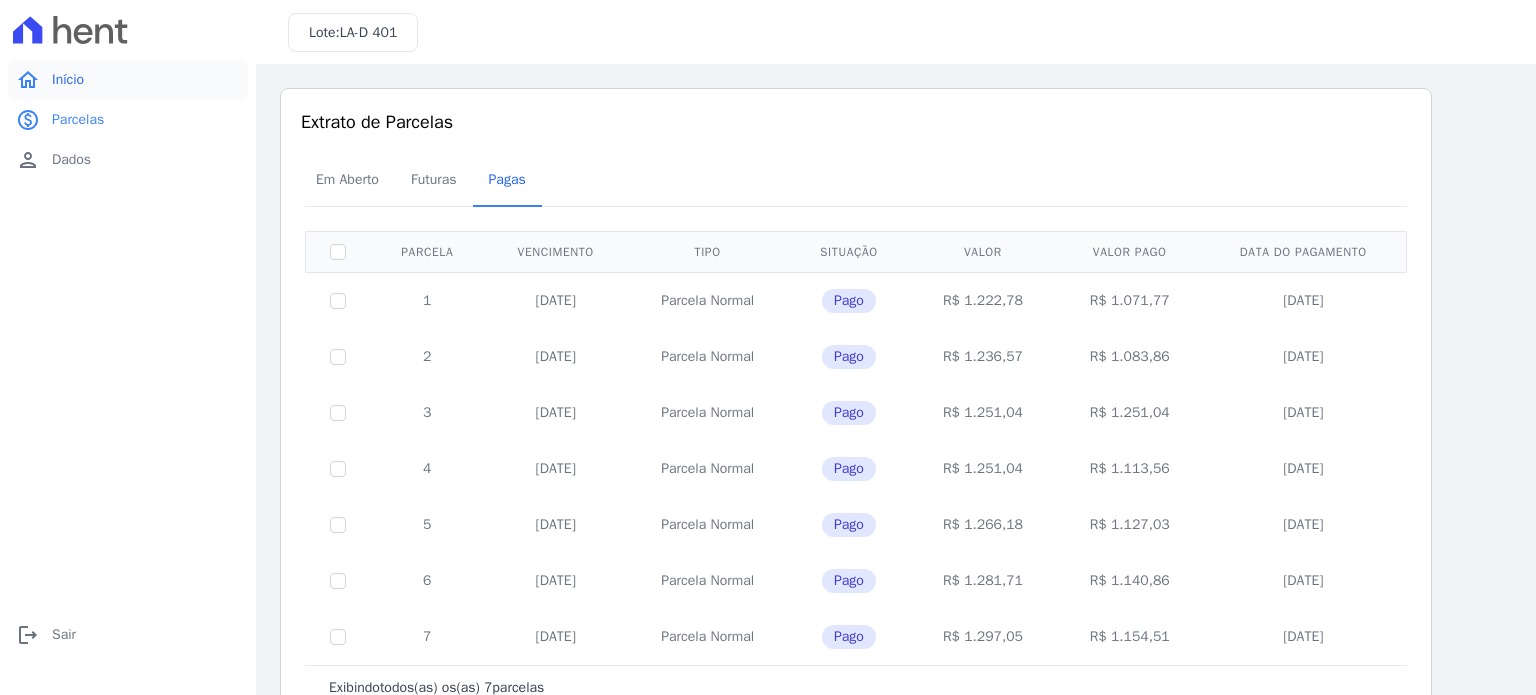 click on "home Início" at bounding box center [128, 80] 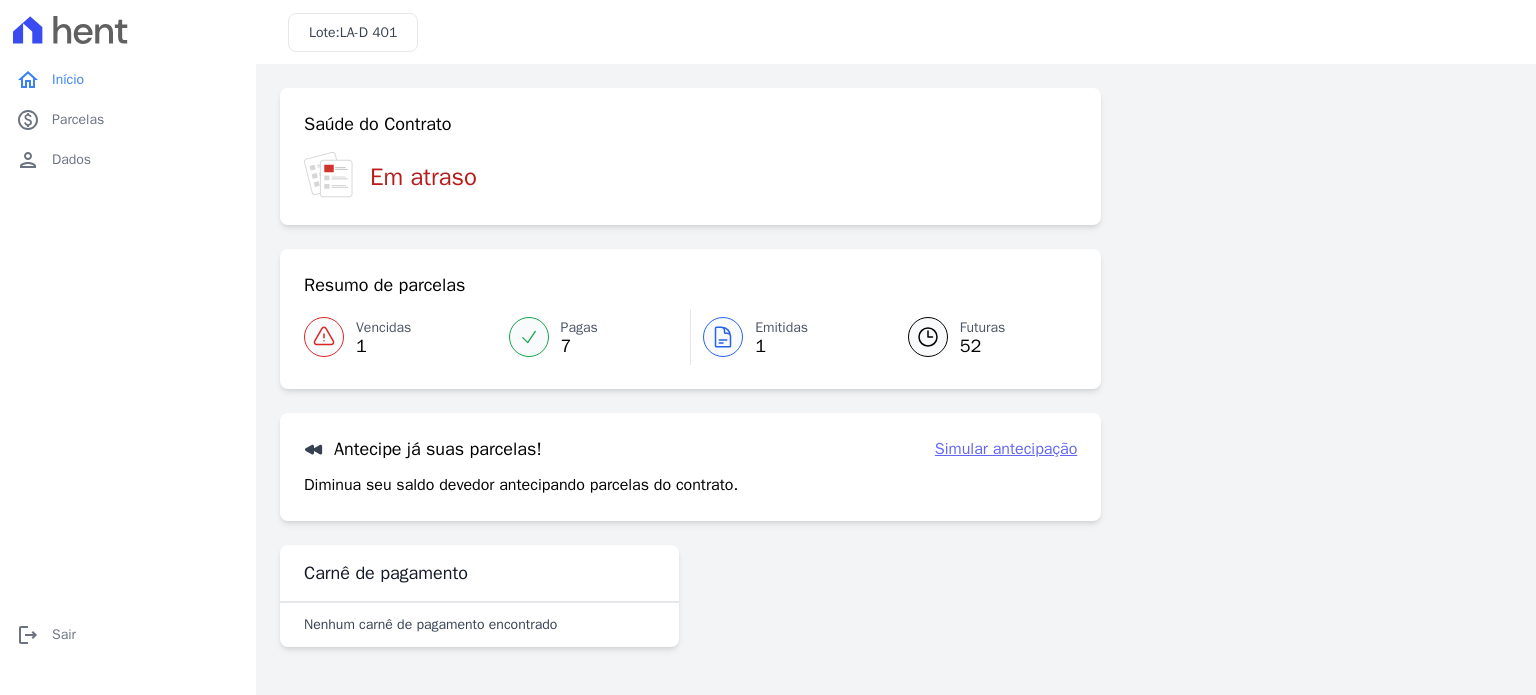 click on "Vencidas" at bounding box center [383, 327] 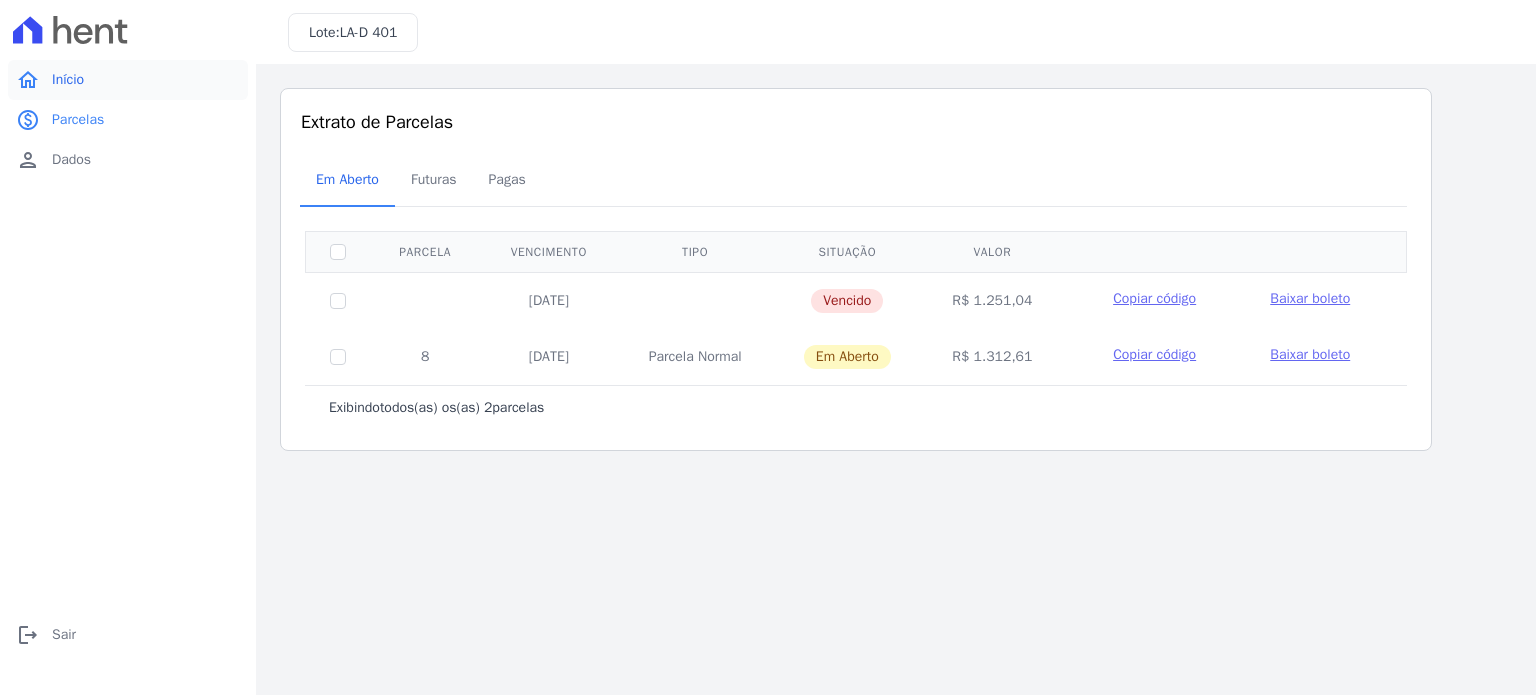 click on "Início" at bounding box center (68, 80) 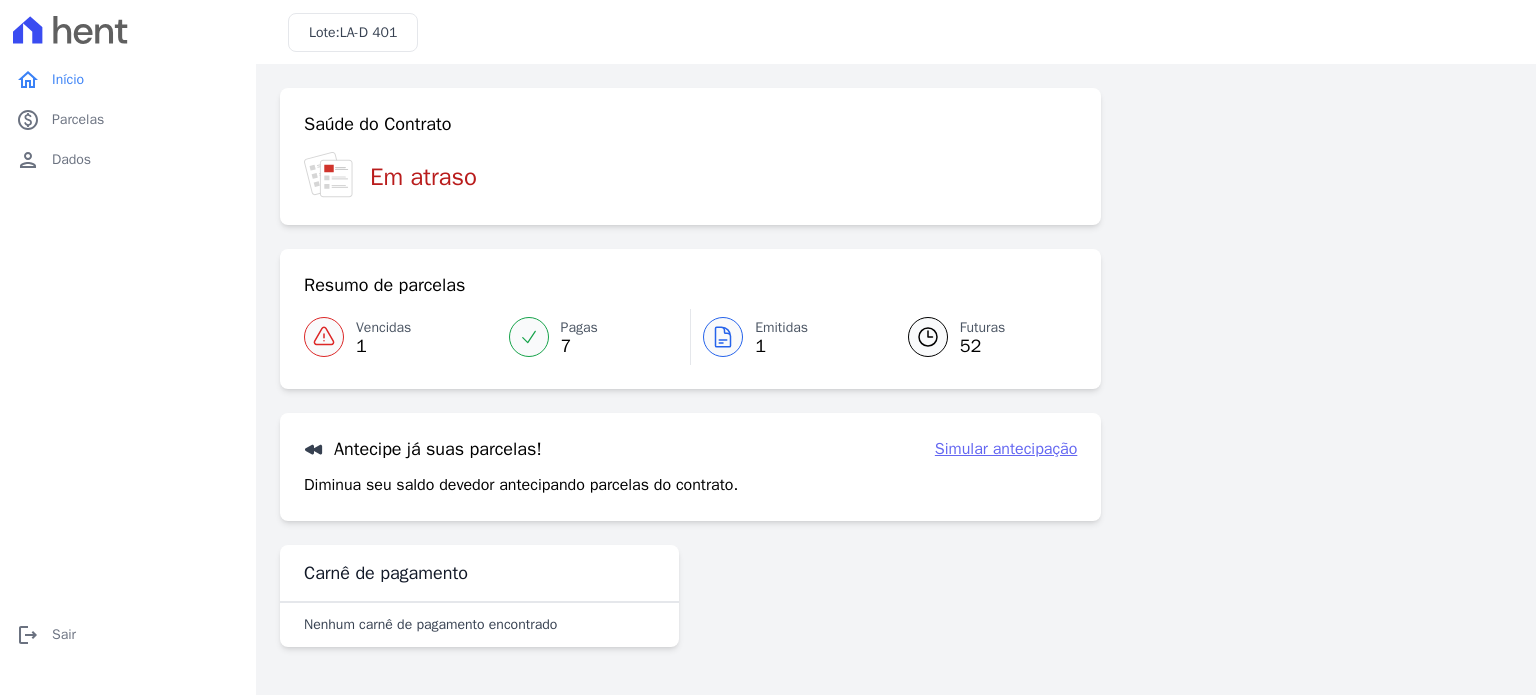 click on "7" at bounding box center (579, 346) 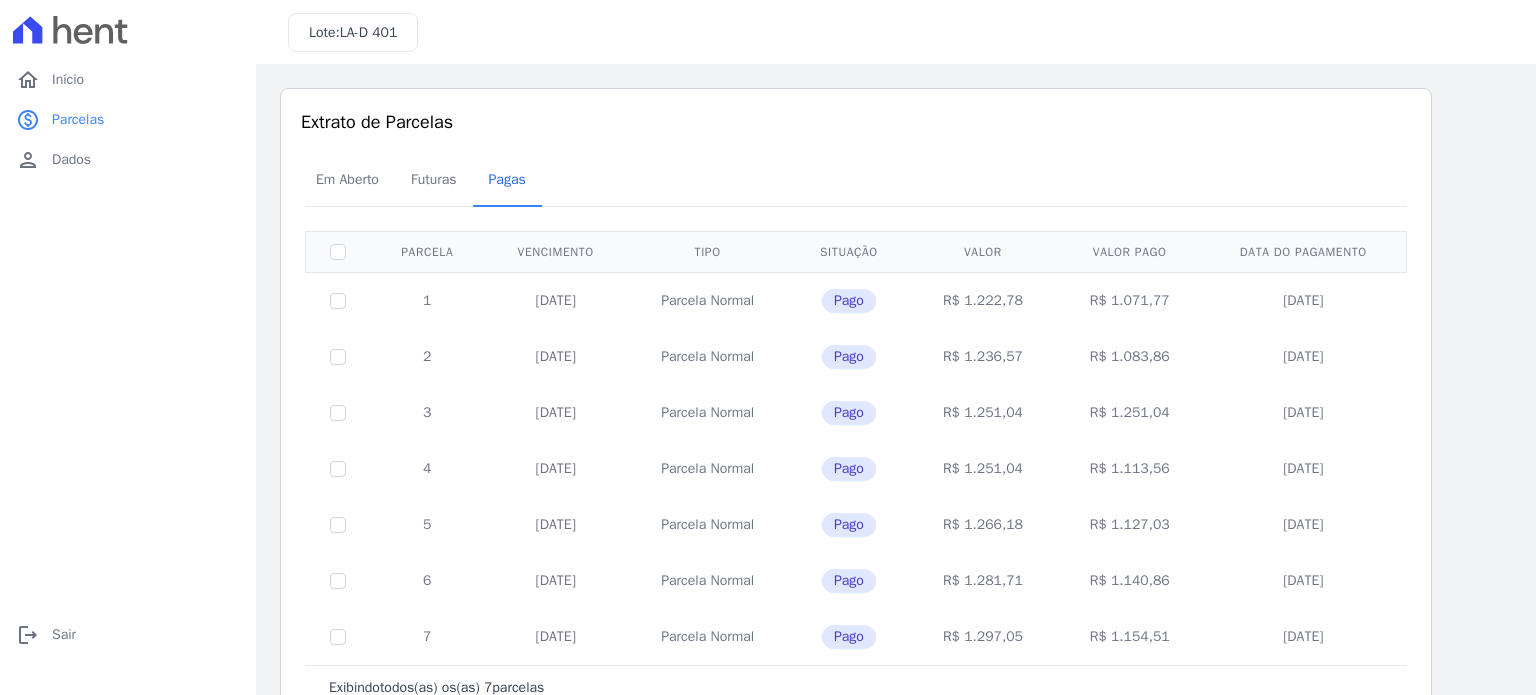 click on "[DATE]" at bounding box center [556, 413] 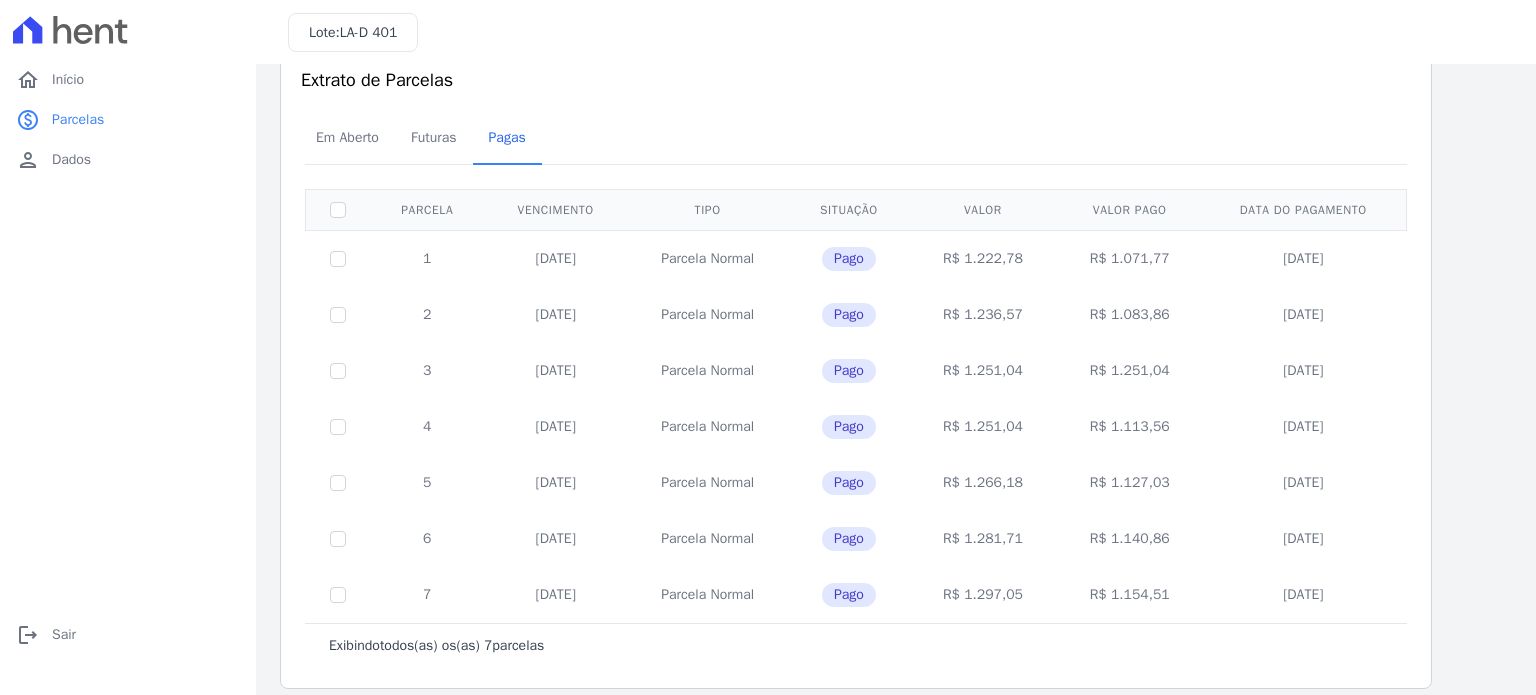 scroll, scrollTop: 0, scrollLeft: 0, axis: both 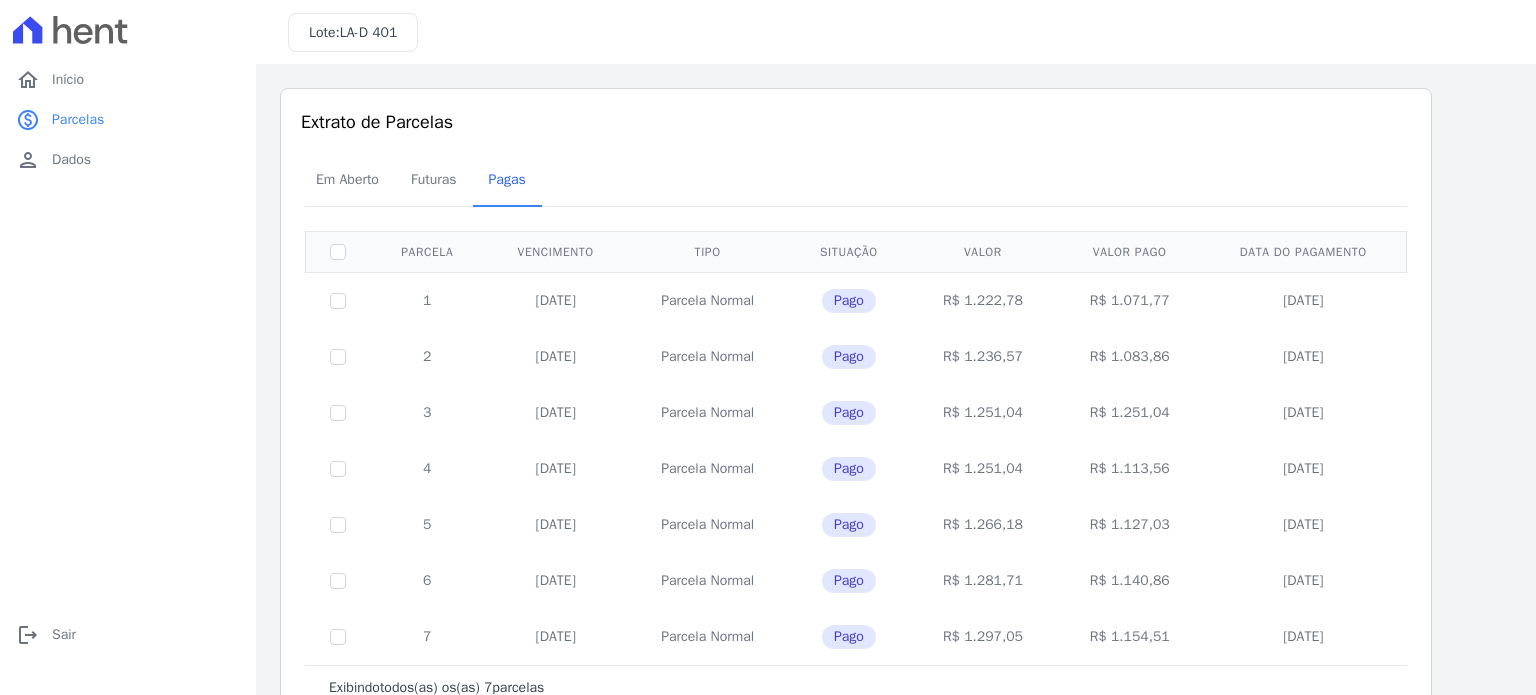 click on "R$ 1.251,04" at bounding box center (1129, 413) 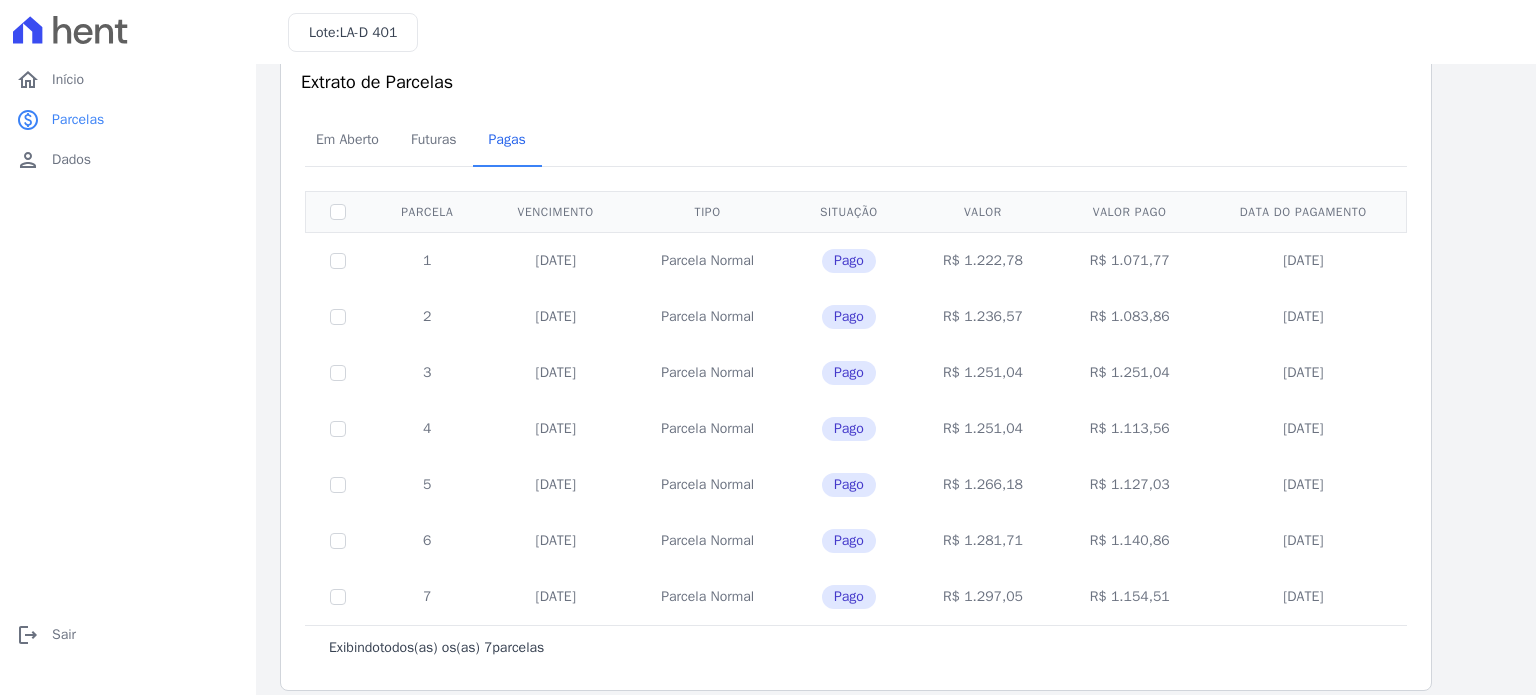 scroll, scrollTop: 57, scrollLeft: 0, axis: vertical 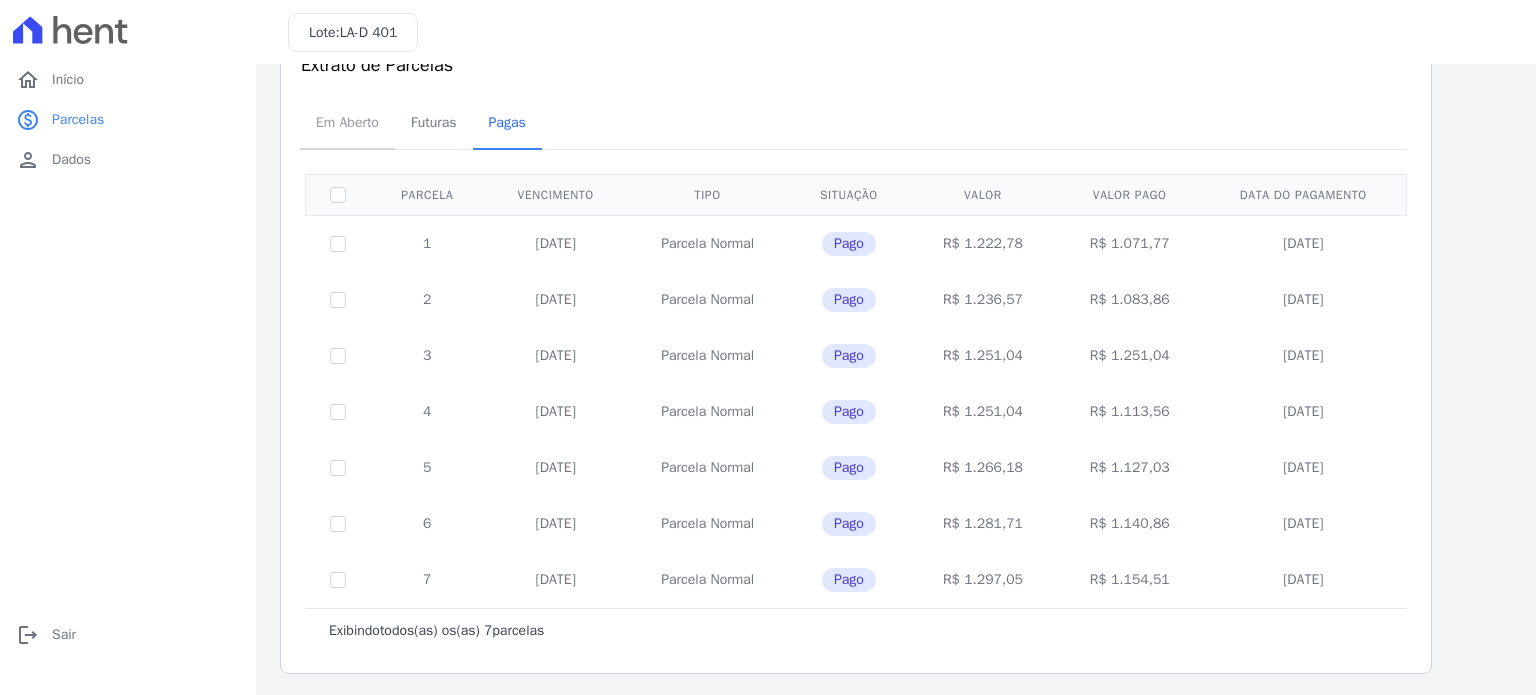click on "Em Aberto" at bounding box center [347, 122] 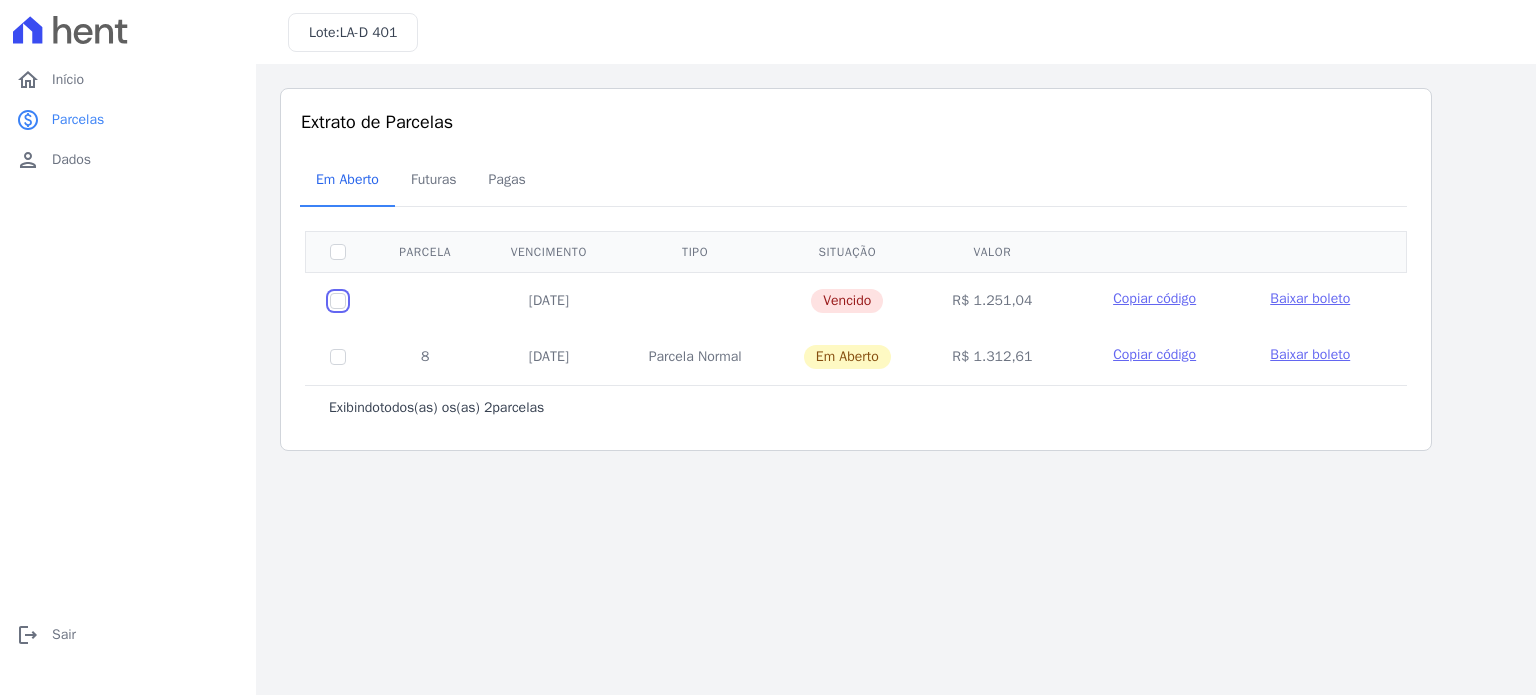 click at bounding box center [338, 301] 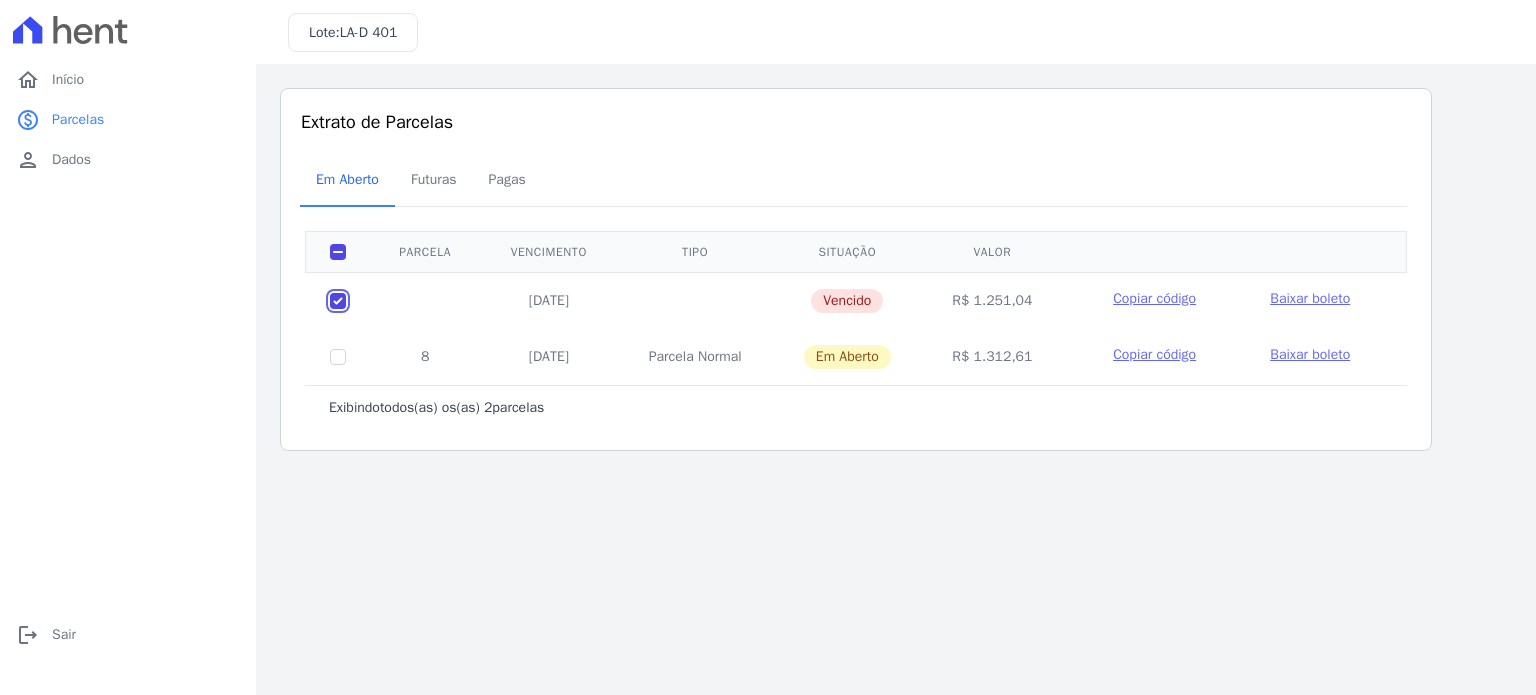checkbox on "true" 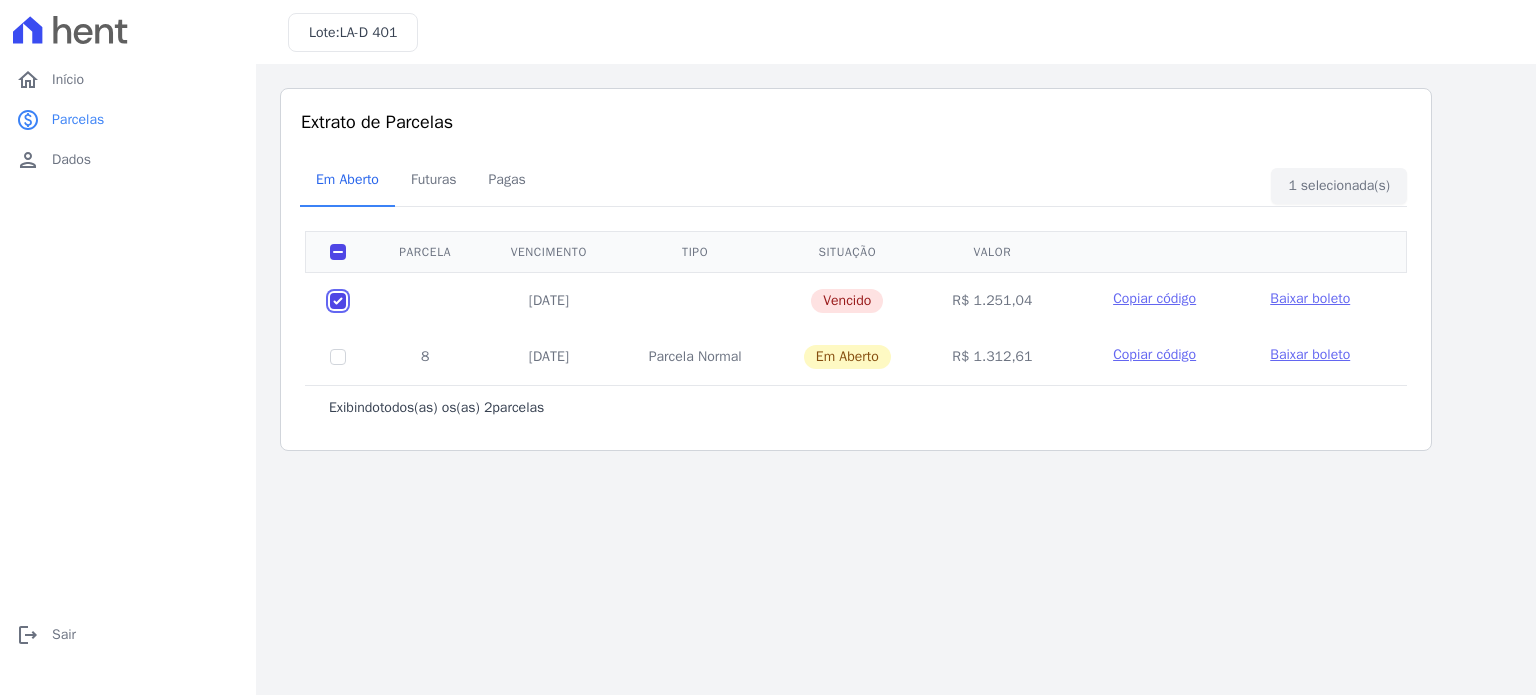 click at bounding box center (338, 301) 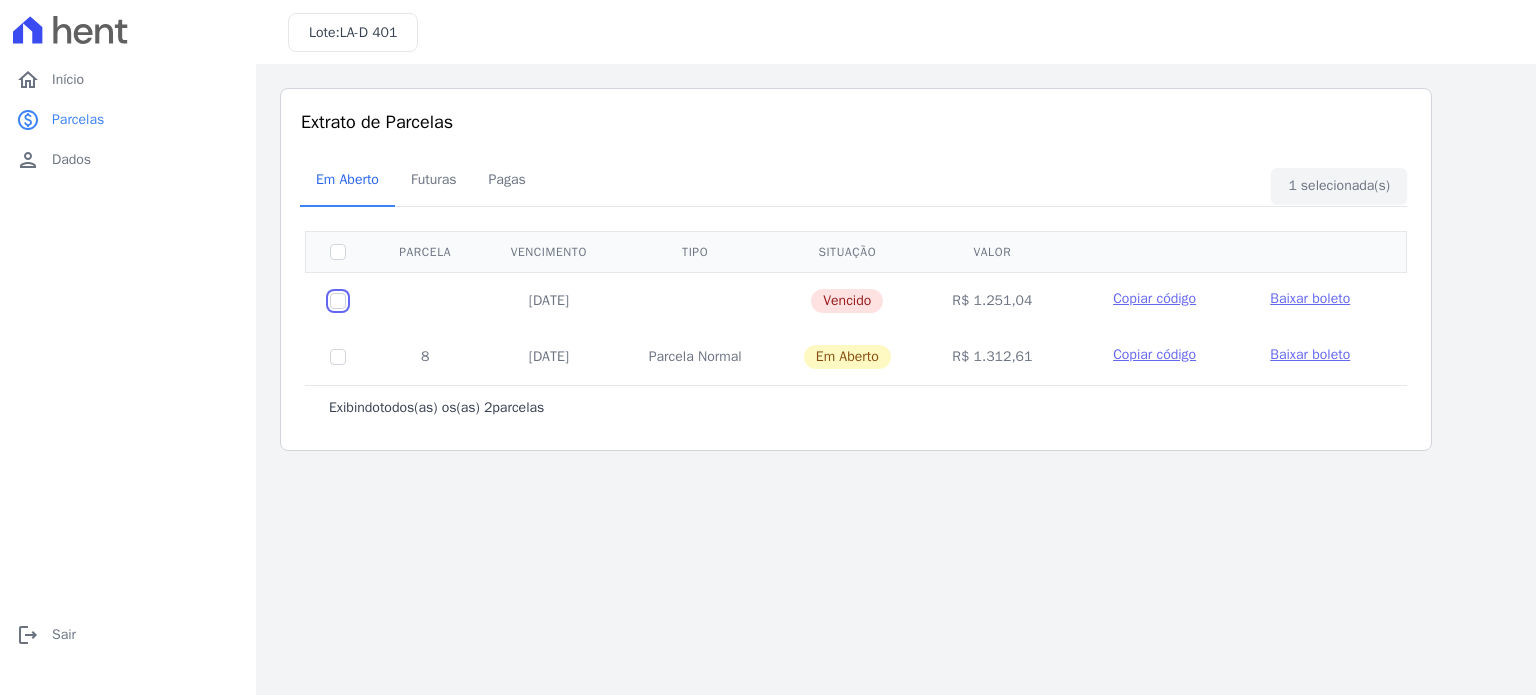 checkbox on "false" 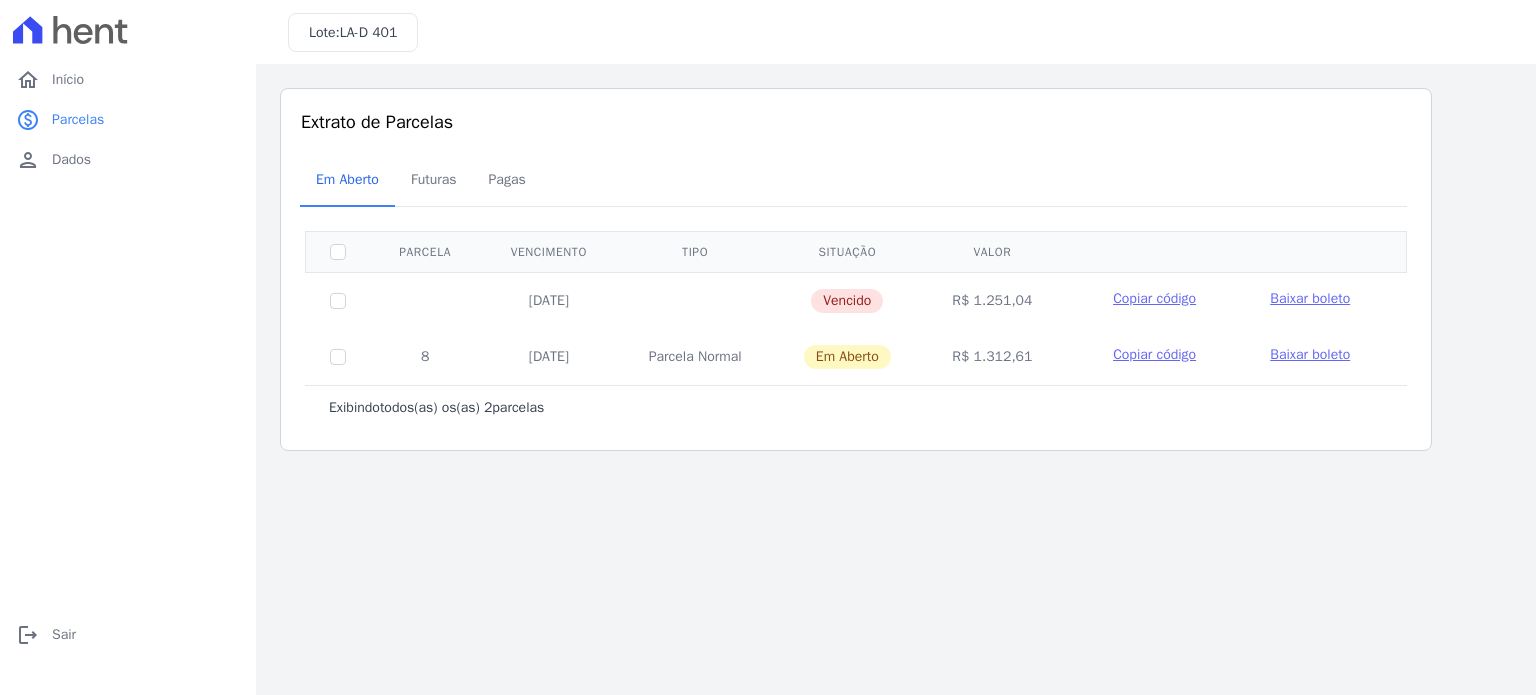 click on "[DATE]" at bounding box center (548, 300) 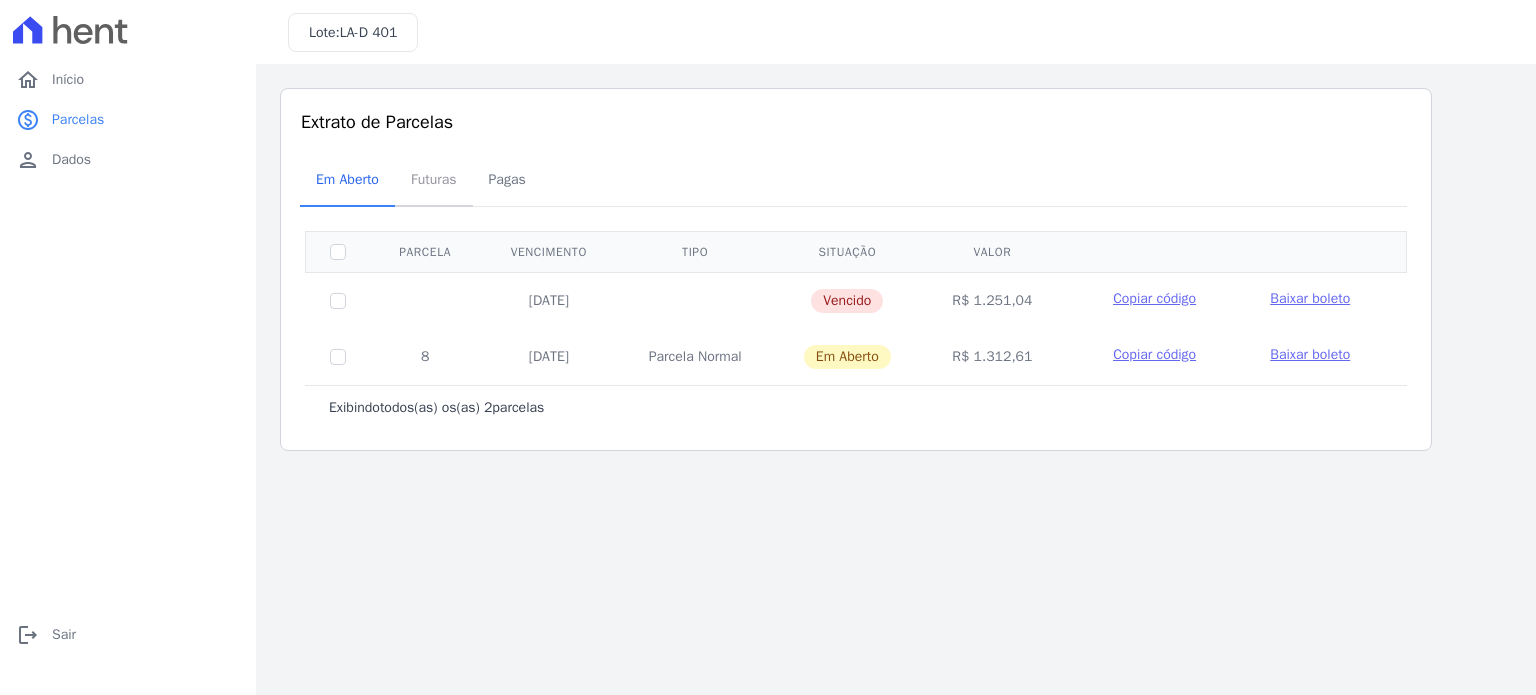 drag, startPoint x: 420, startPoint y: 191, endPoint x: 451, endPoint y: 191, distance: 31 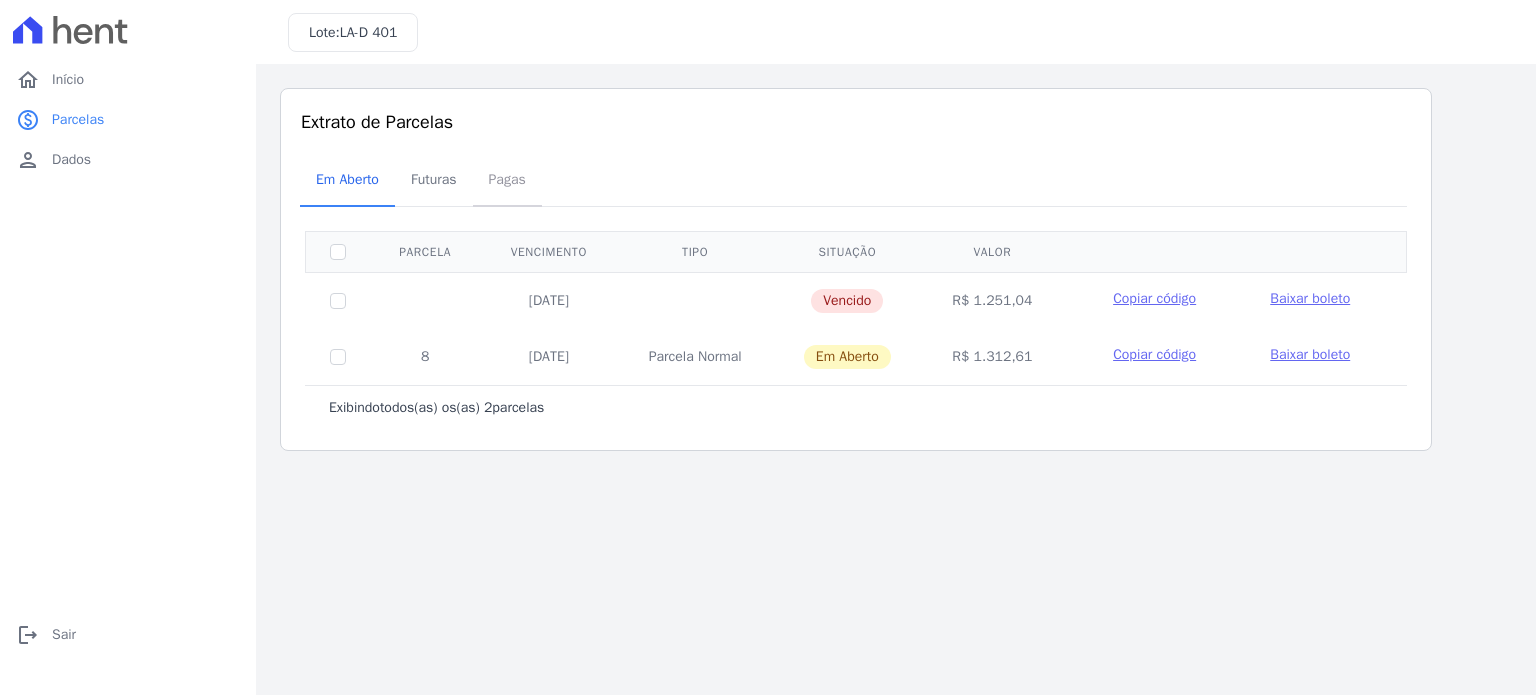 click on "Pagas" at bounding box center [507, 179] 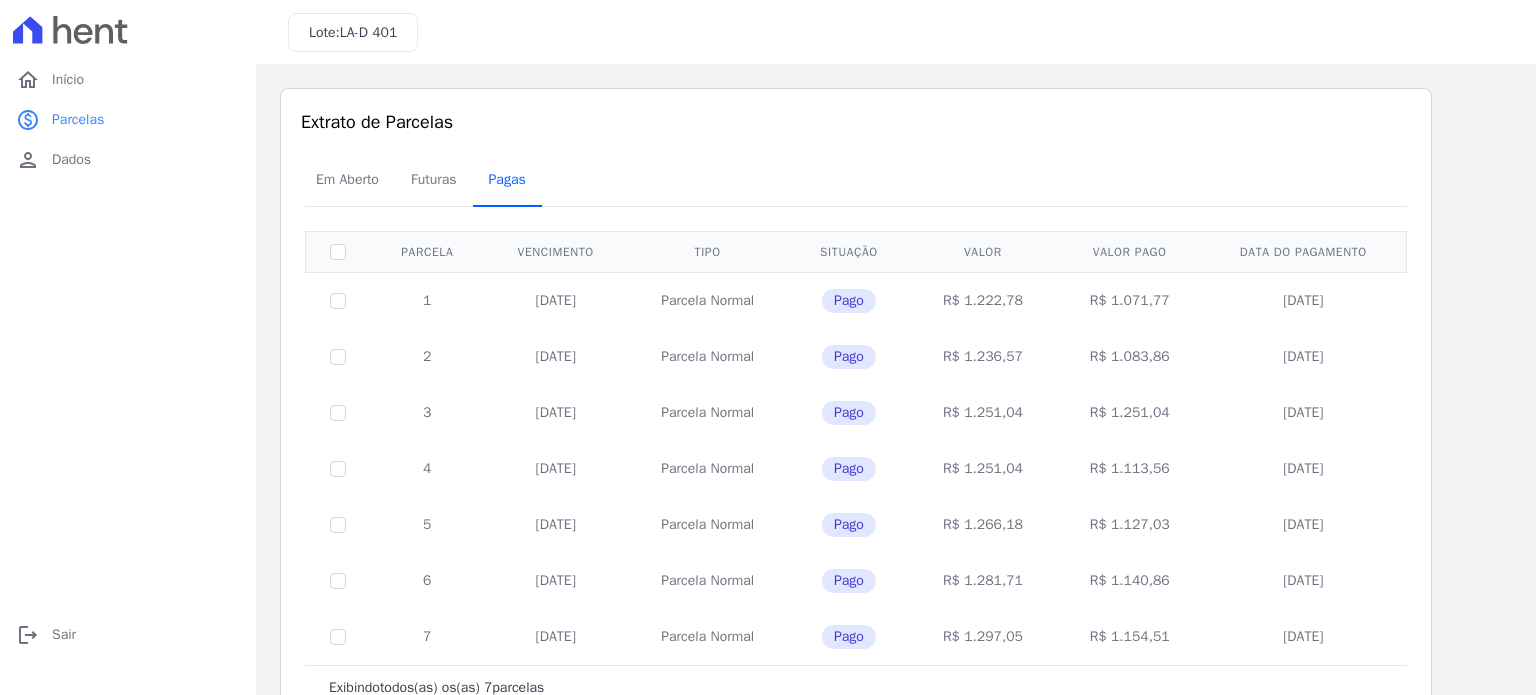 click on "Pagas" at bounding box center (507, 179) 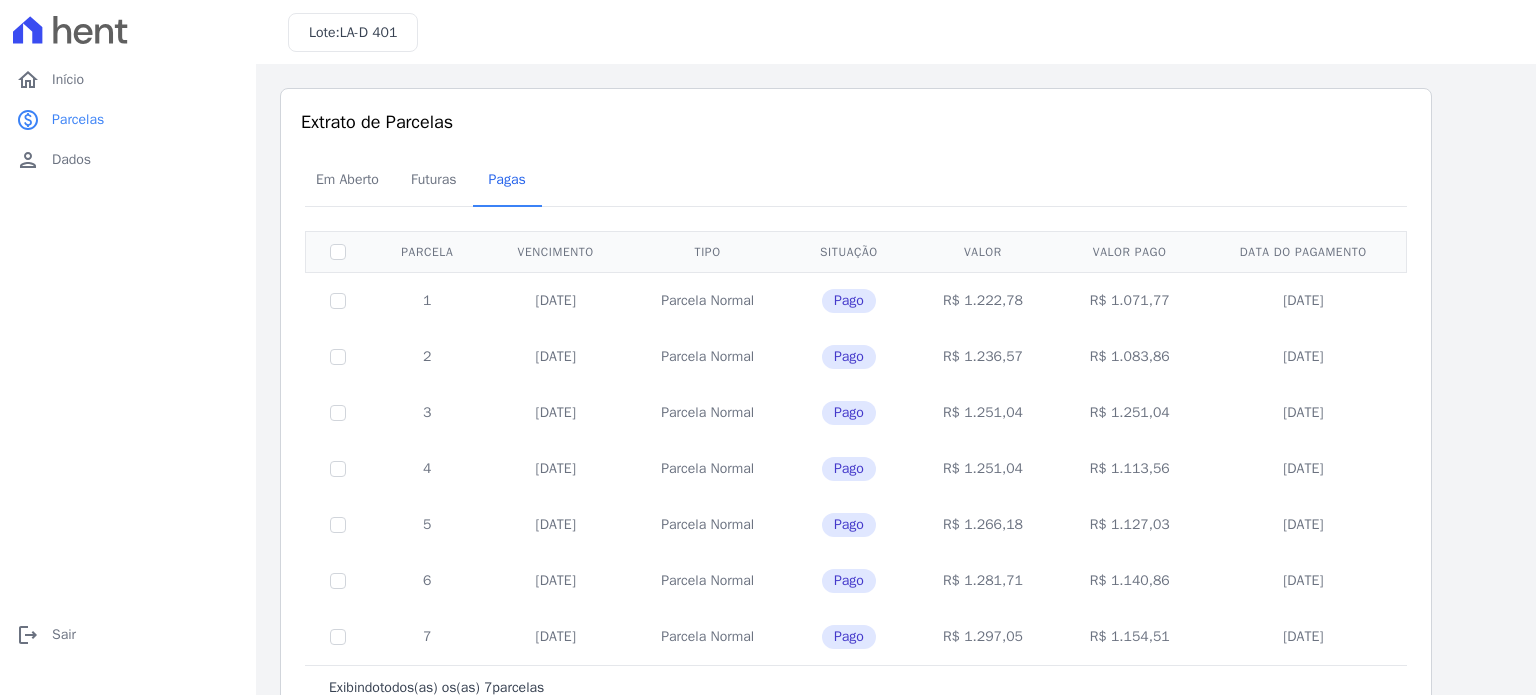 click on "Parcela Normal" at bounding box center (707, 357) 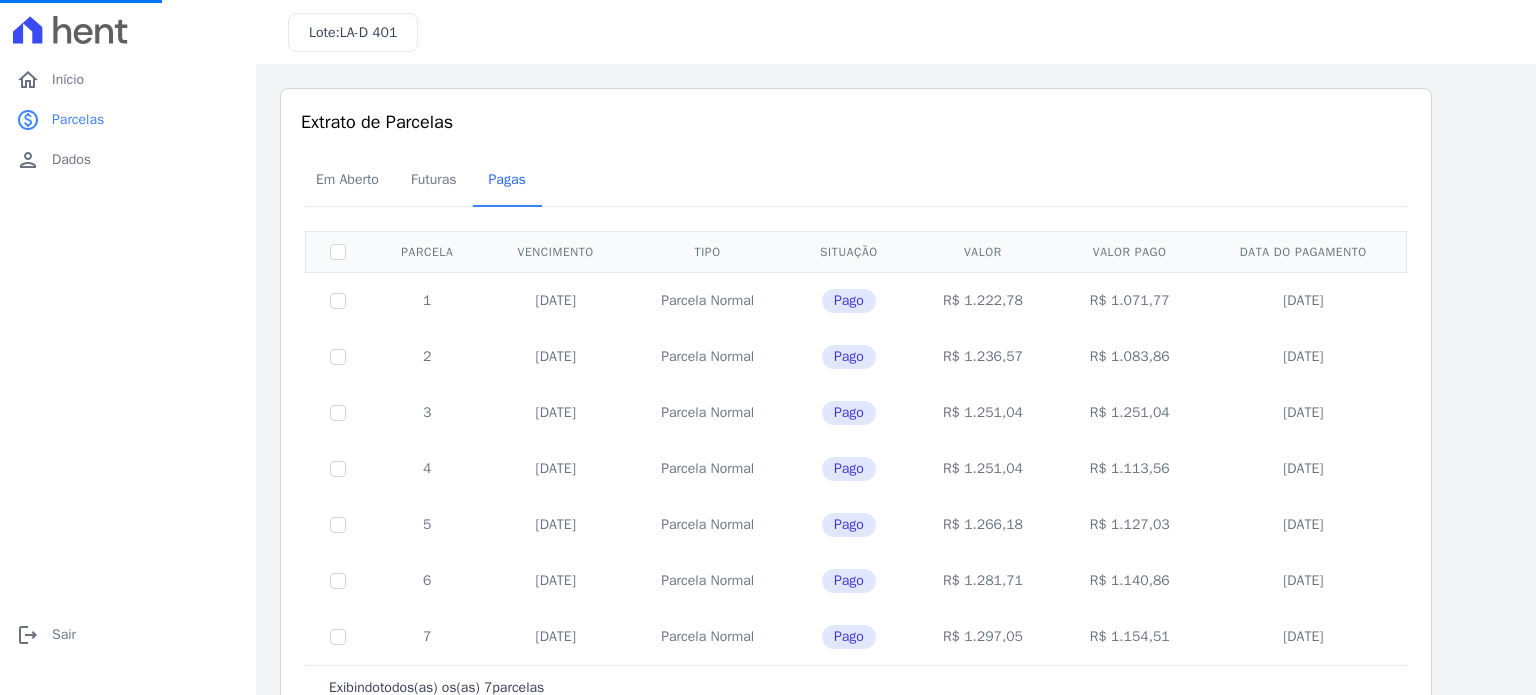 click on "Parcela Normal" at bounding box center [707, 357] 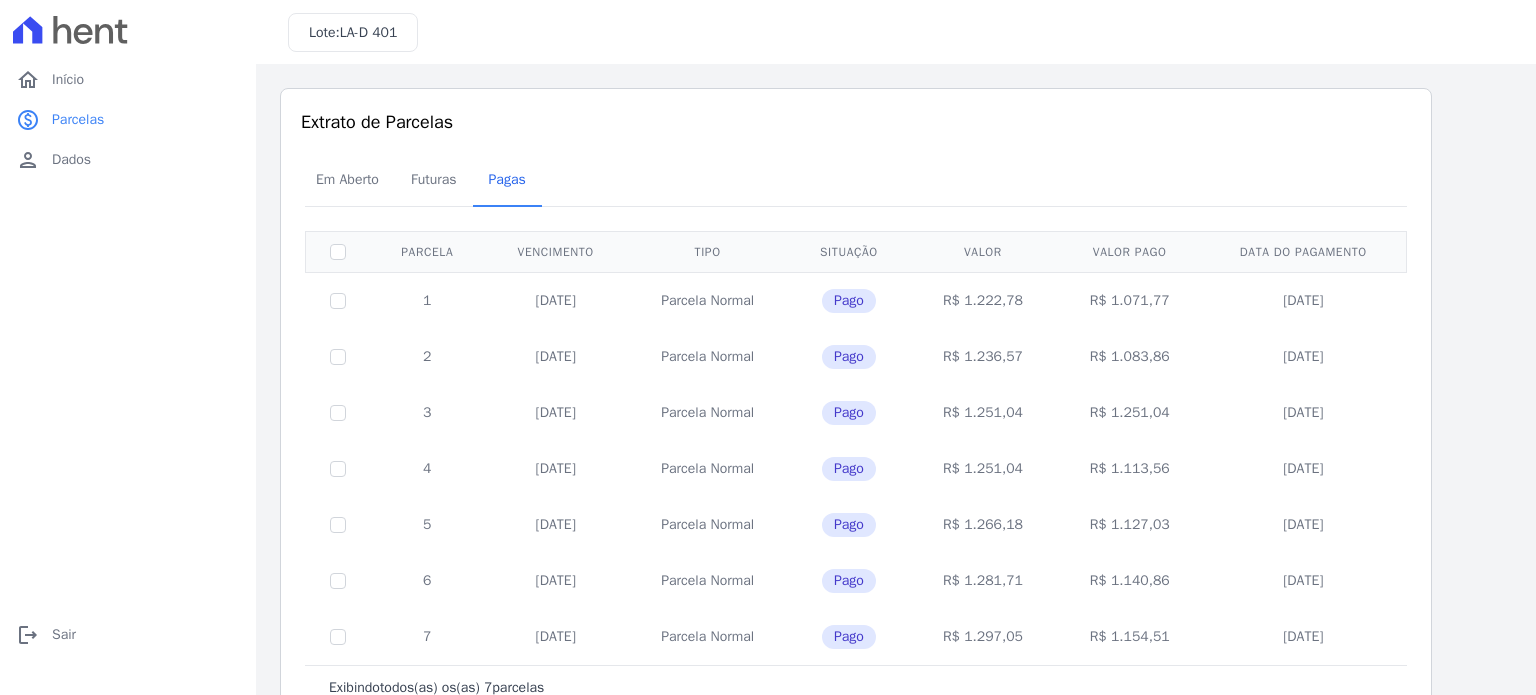 click at bounding box center [338, 300] 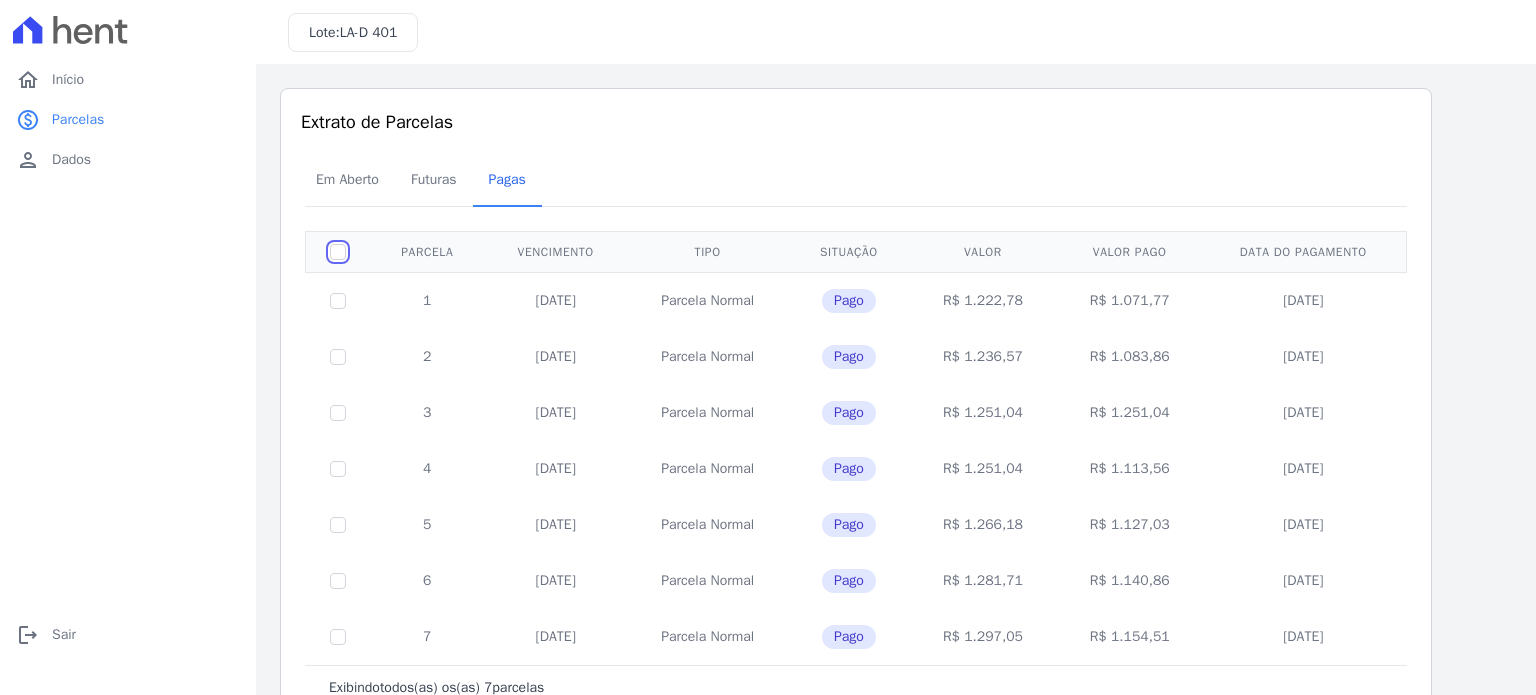 drag, startPoint x: 339, startPoint y: 253, endPoint x: 434, endPoint y: 388, distance: 165.07574 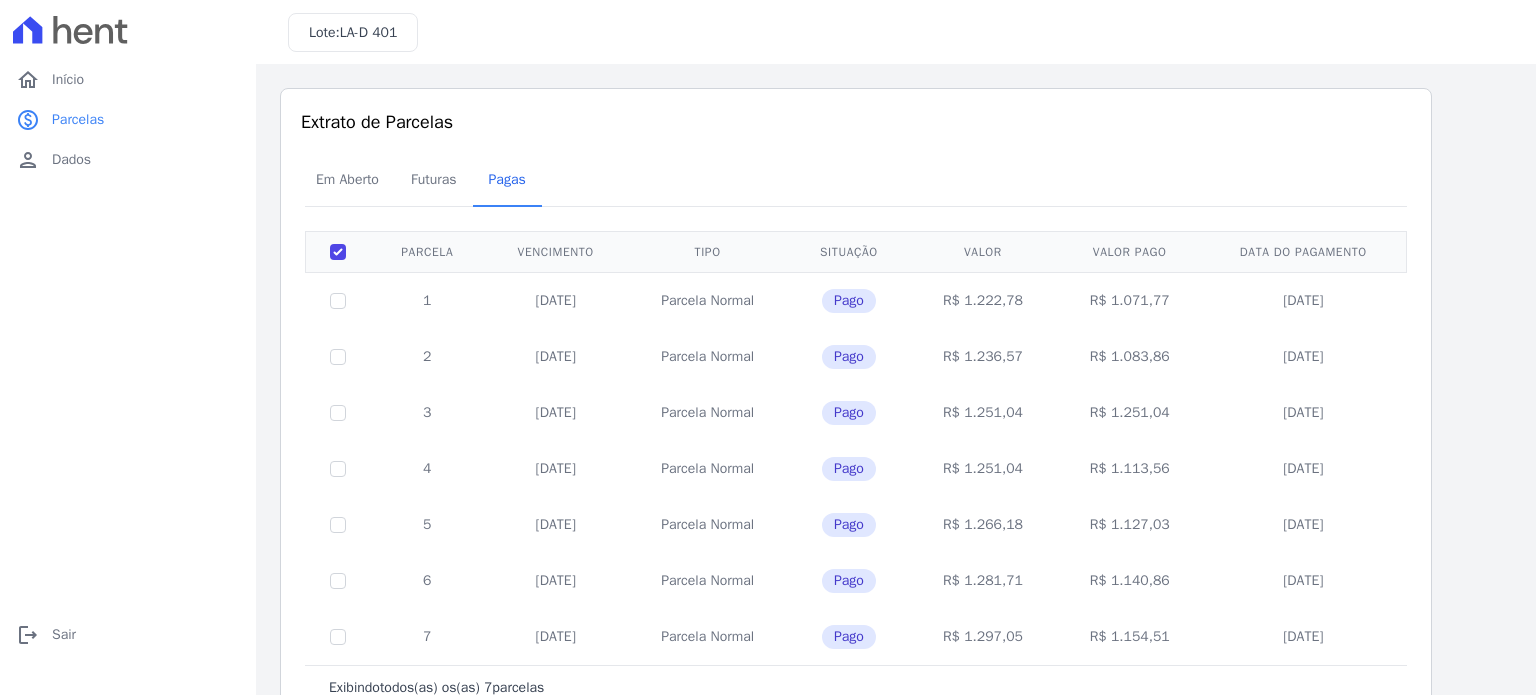 click on "3" at bounding box center [427, 413] 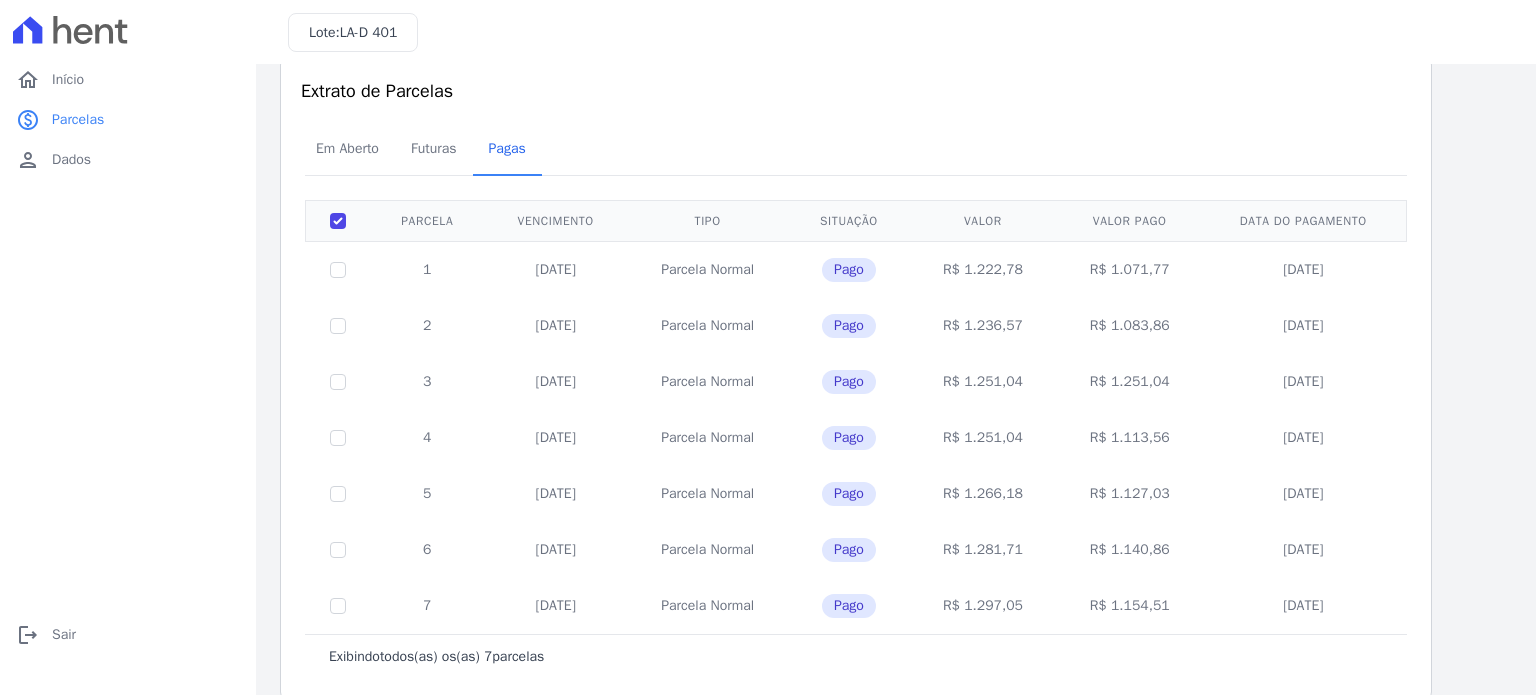 scroll, scrollTop: 57, scrollLeft: 0, axis: vertical 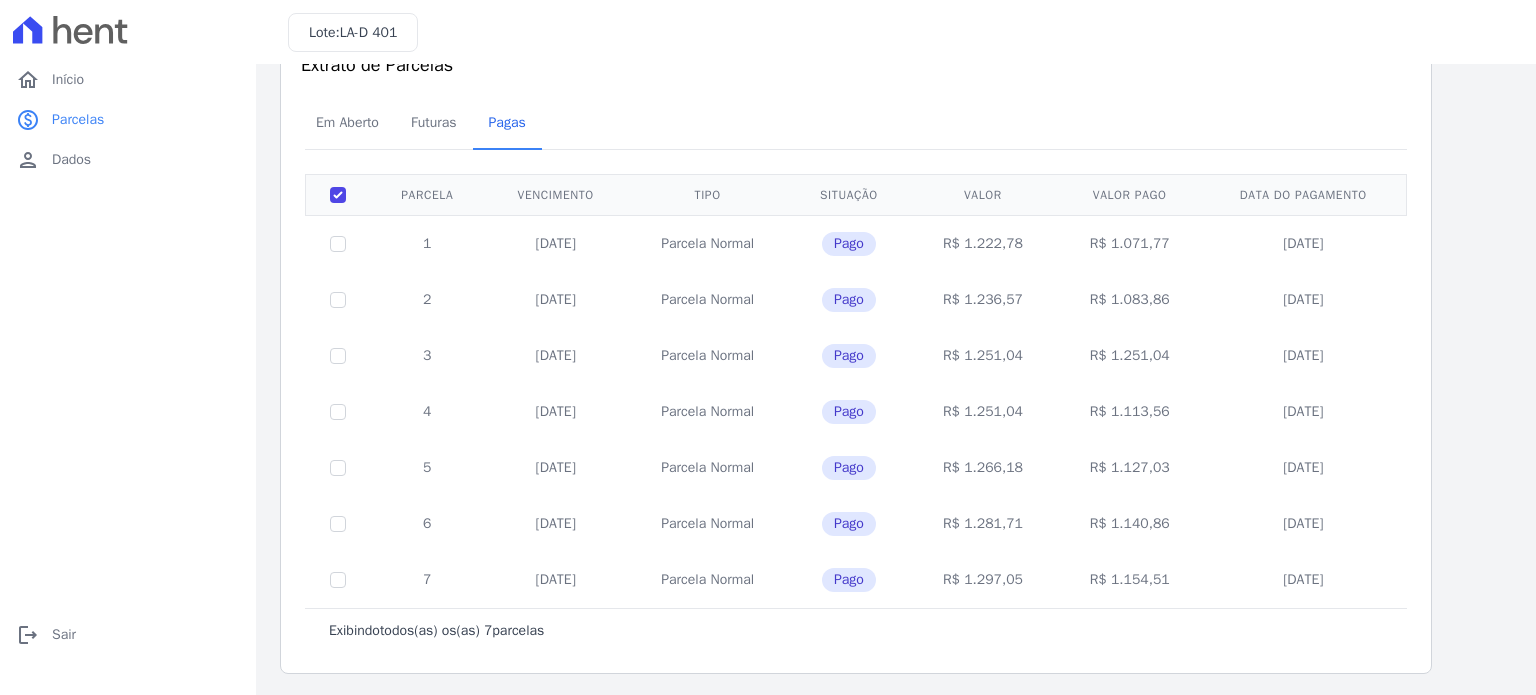 click at bounding box center (338, 468) 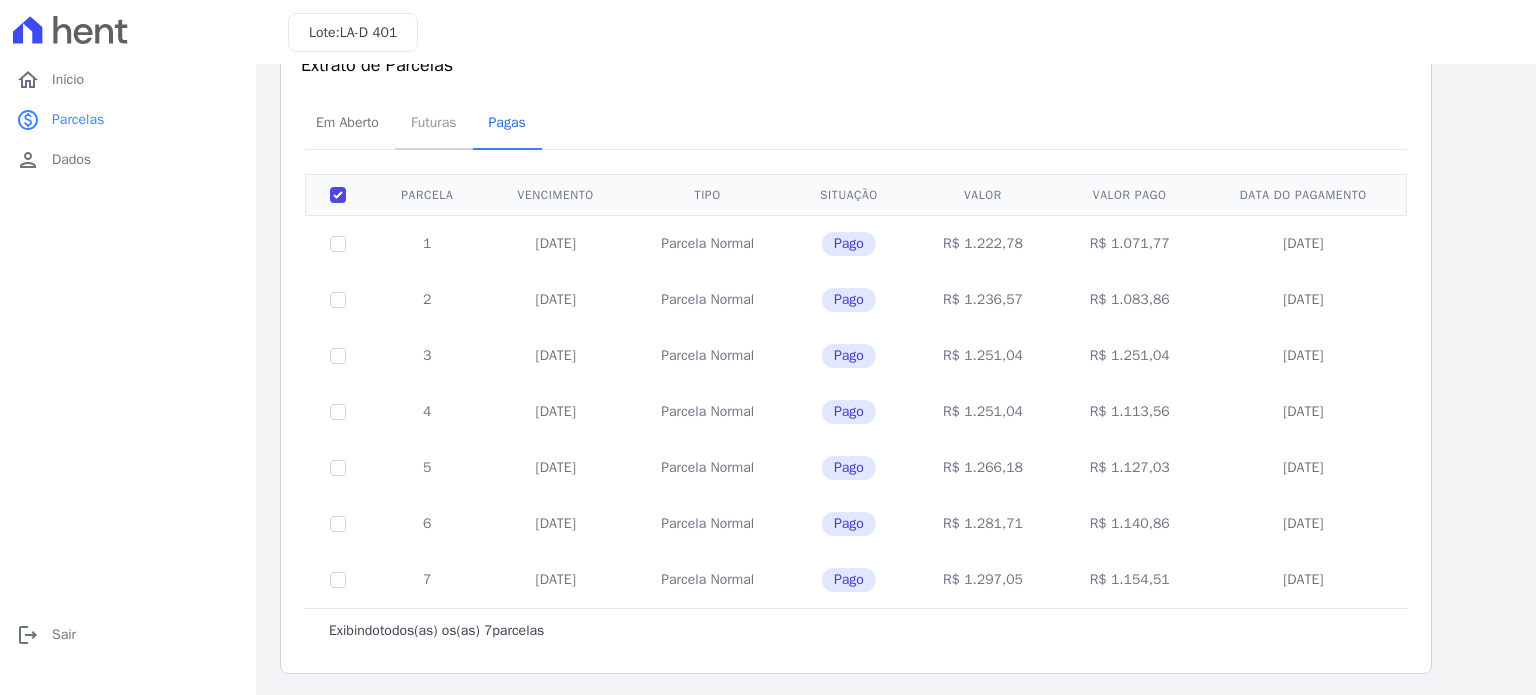 click on "Futuras" at bounding box center (434, 122) 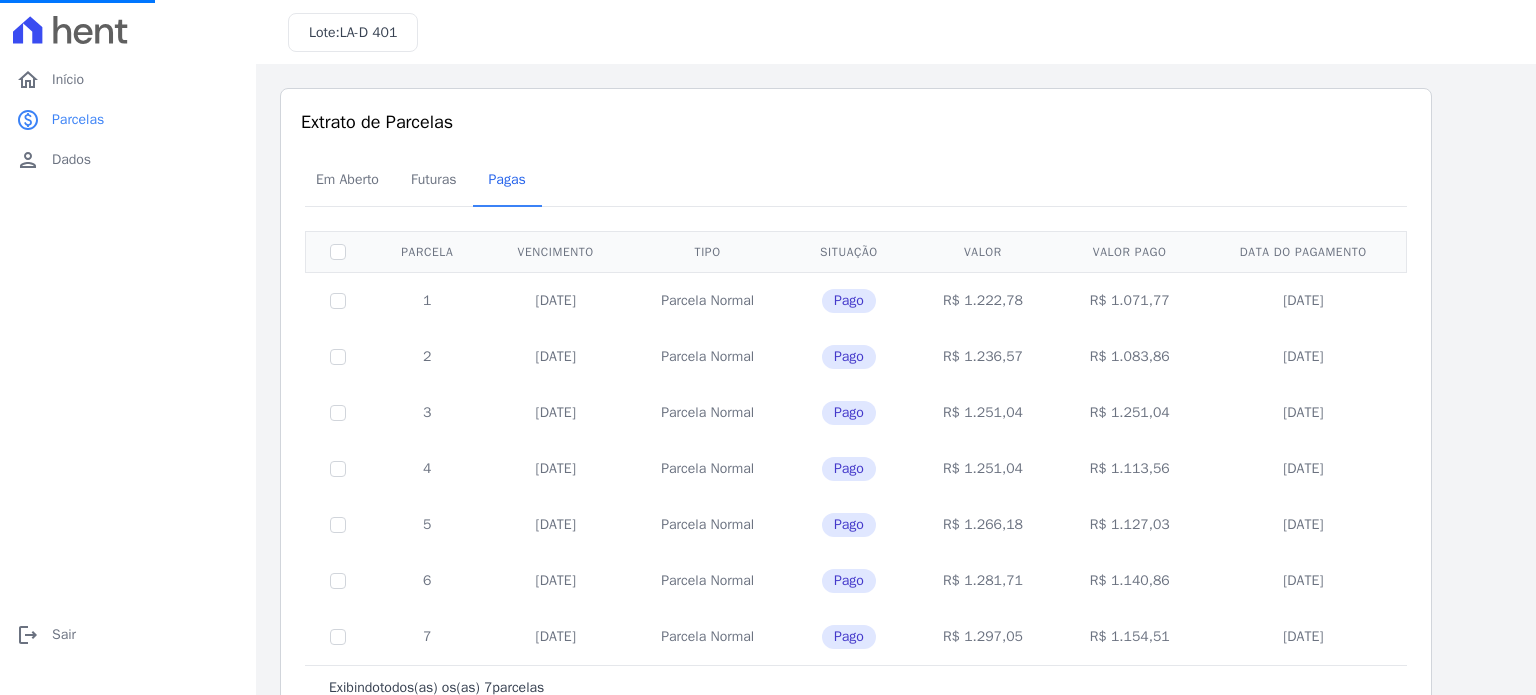 scroll, scrollTop: 0, scrollLeft: 0, axis: both 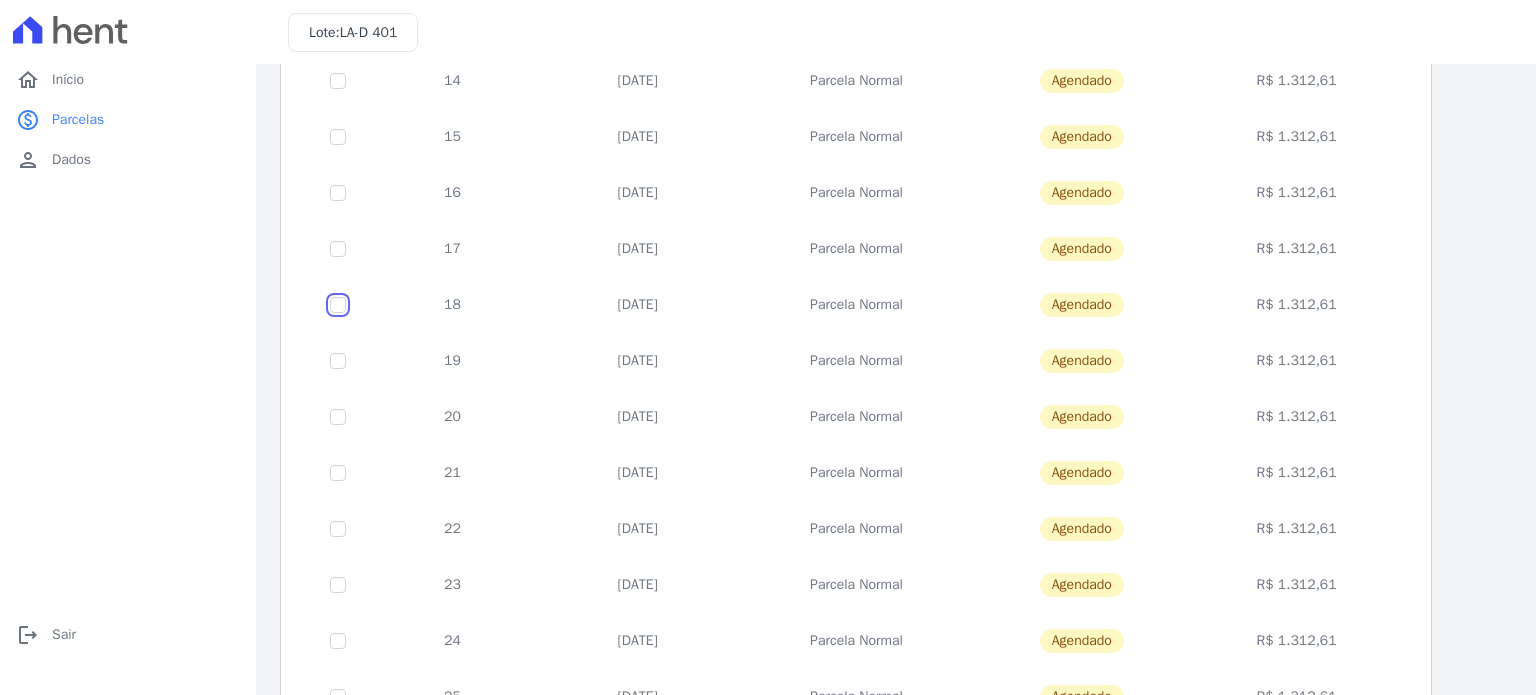 click at bounding box center [338, -199] 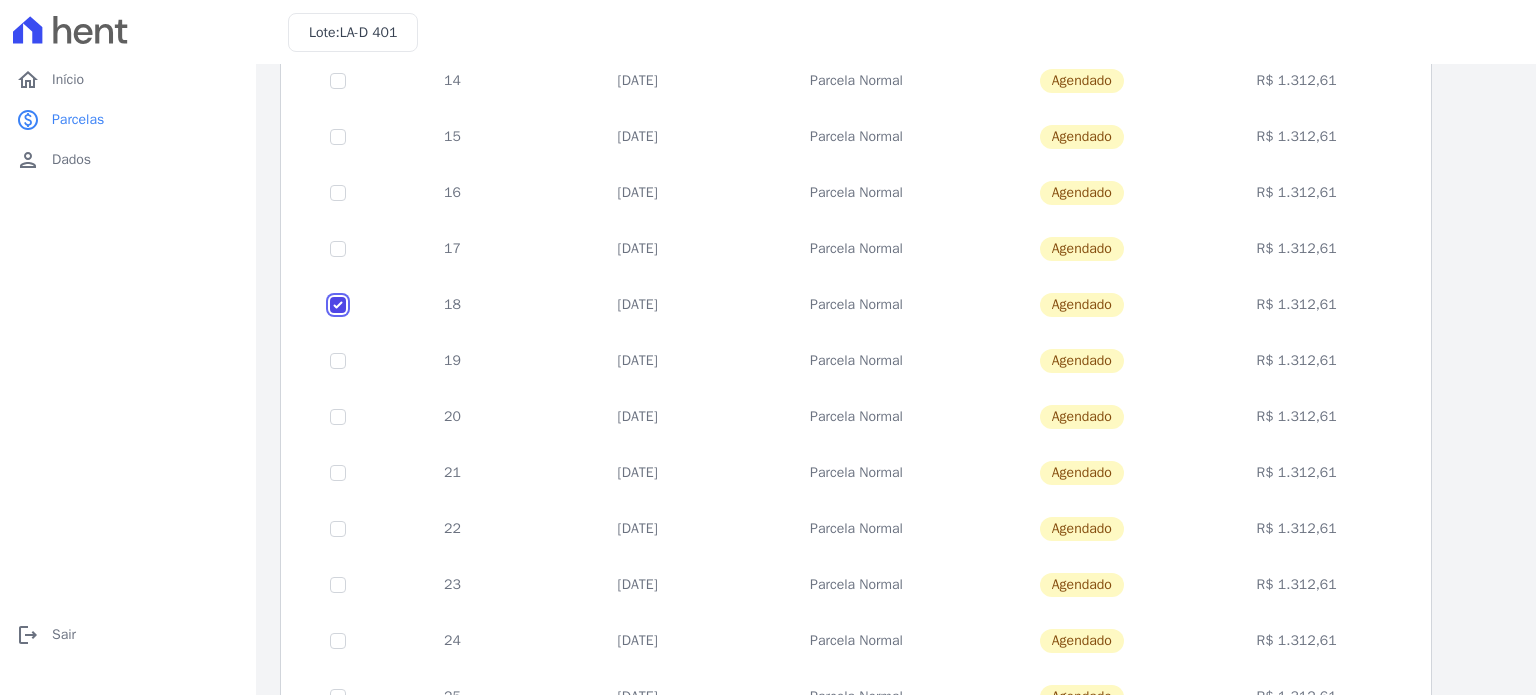 checkbox on "true" 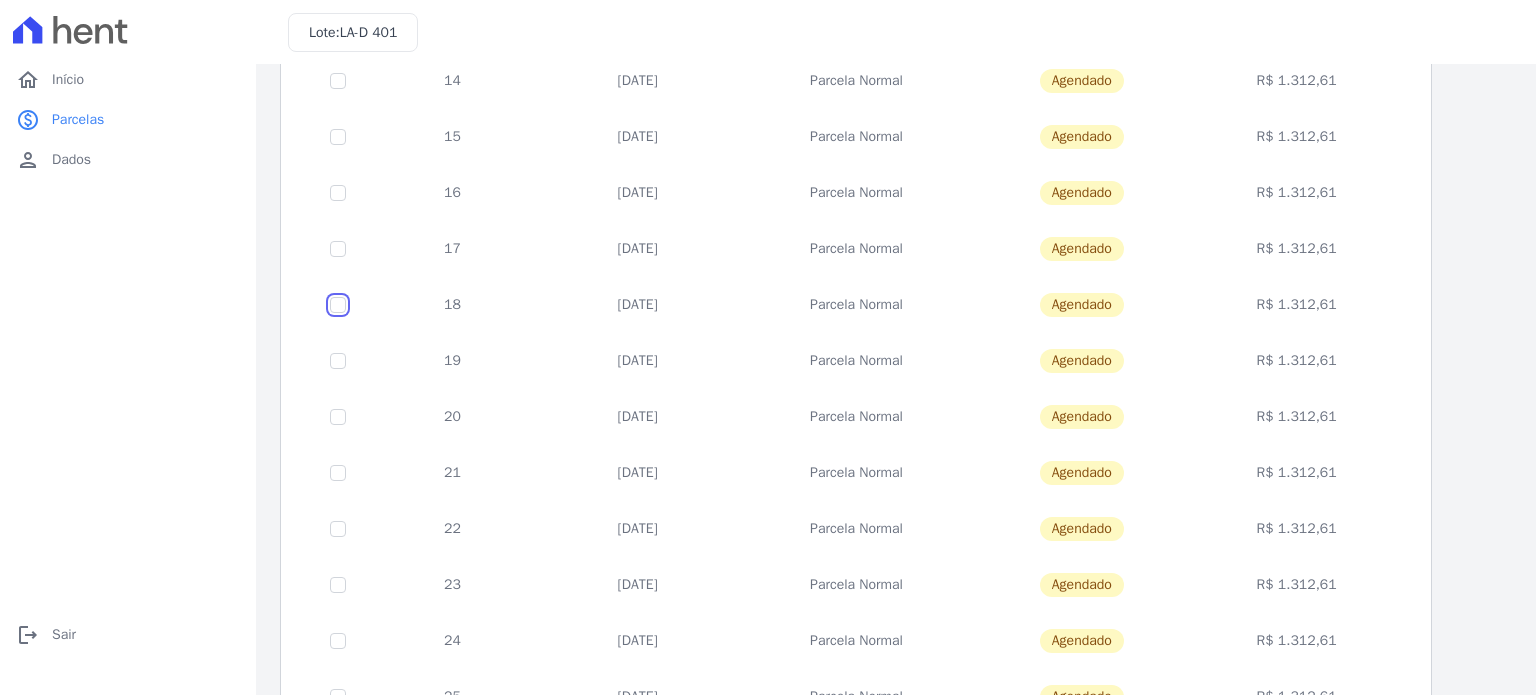 checkbox on "false" 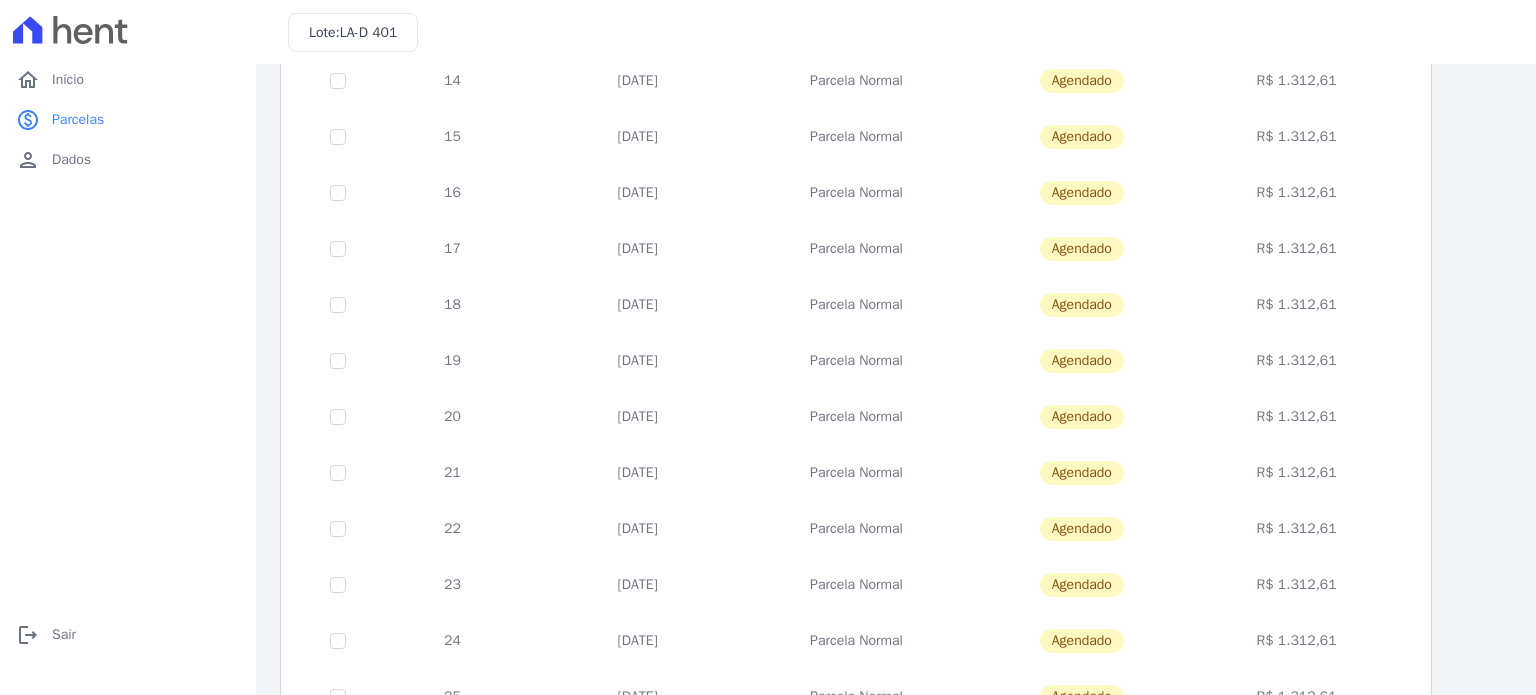click on "06/07/2026" at bounding box center [637, 361] 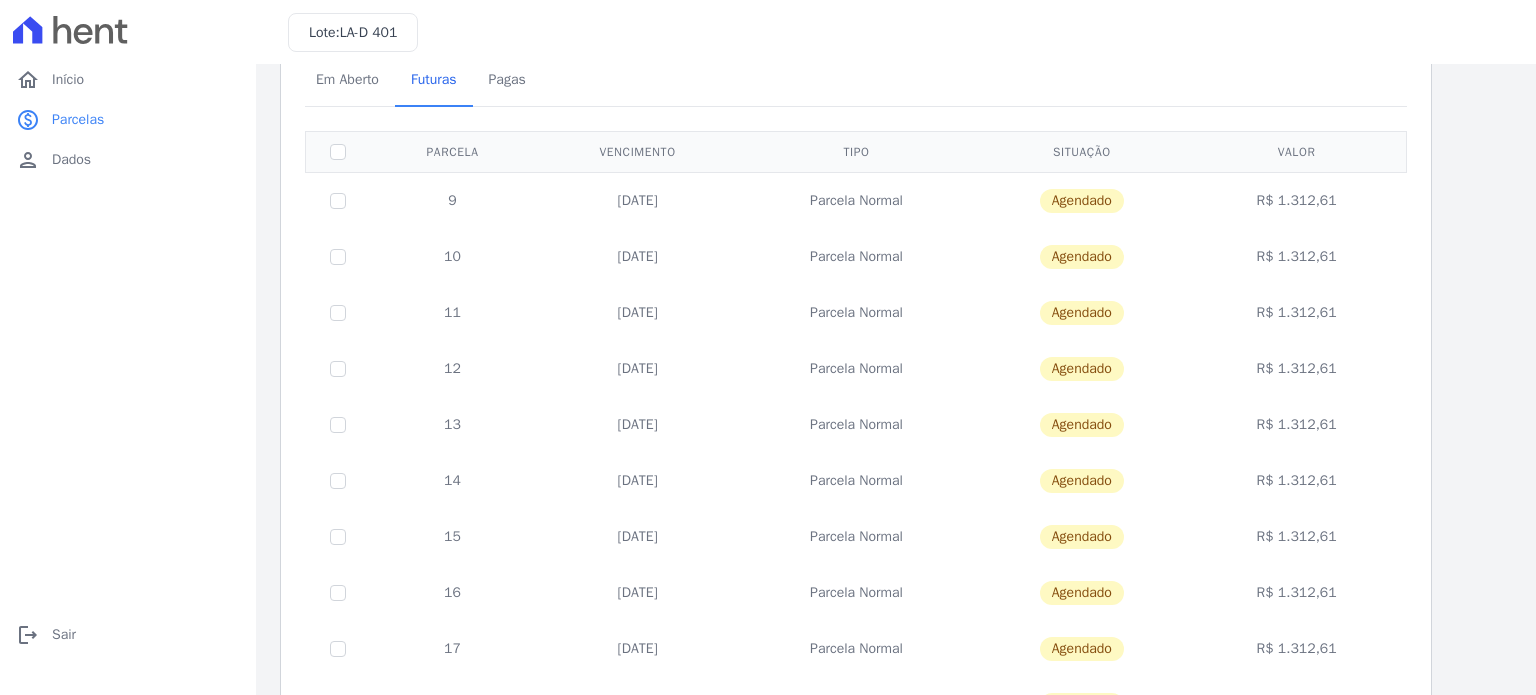 scroll, scrollTop: 0, scrollLeft: 0, axis: both 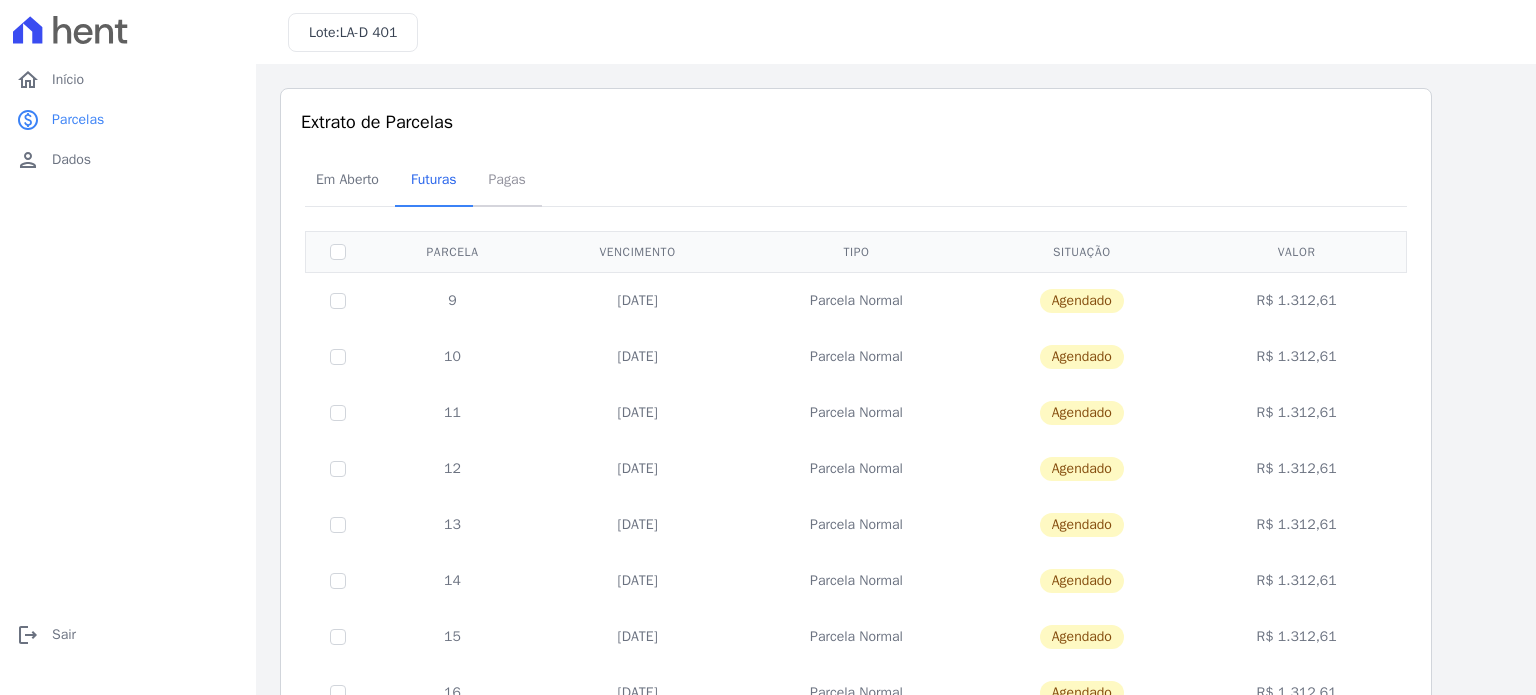 click on "Pagas" at bounding box center (507, 179) 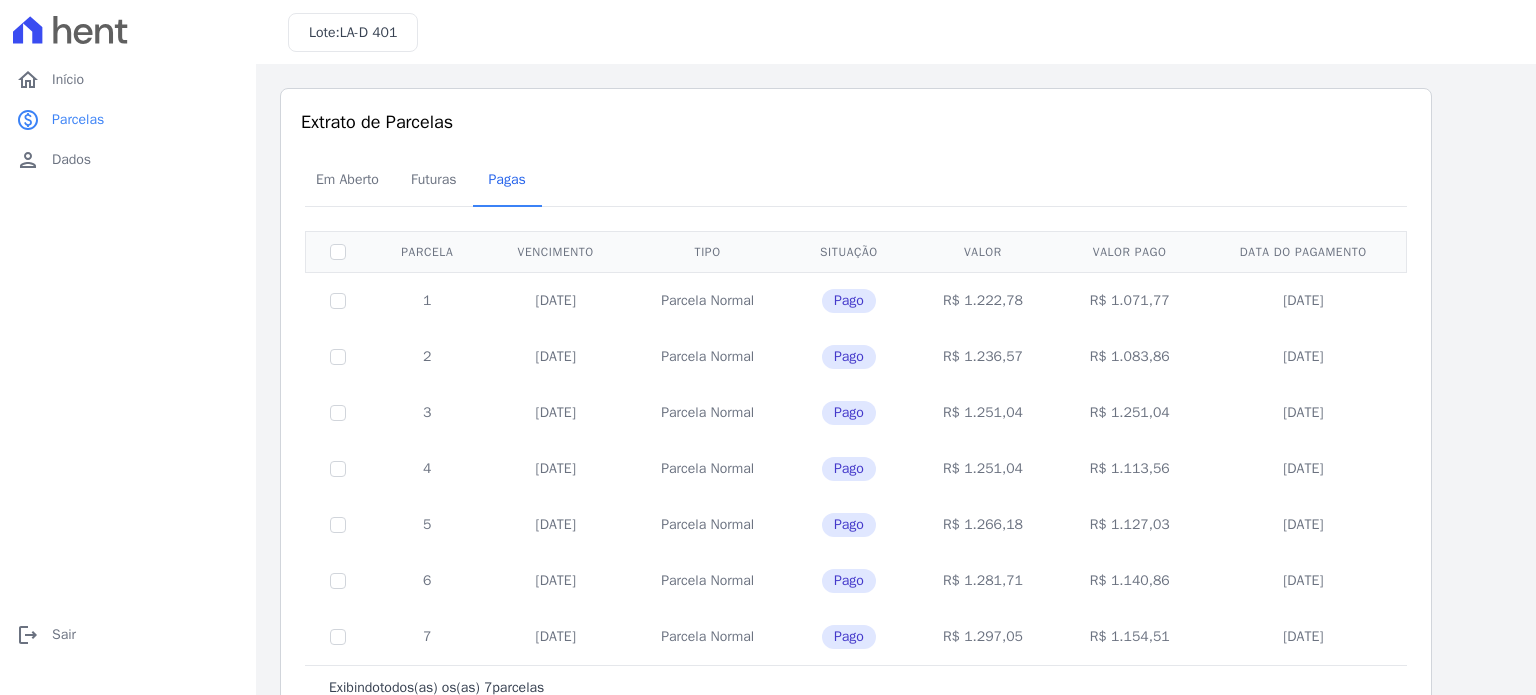 click on "R$ 1.127,03" at bounding box center [1129, 525] 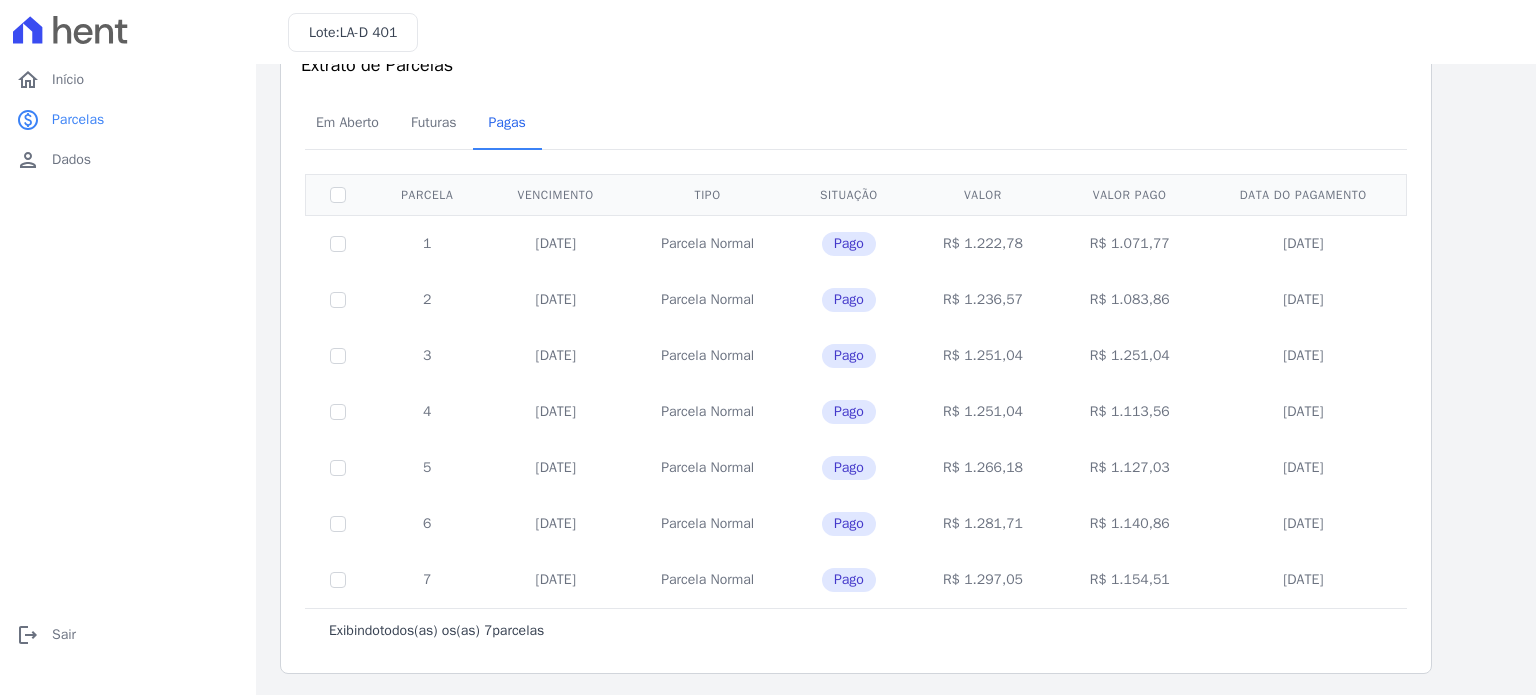 click on "R$ 1.140,86" at bounding box center (1129, 524) 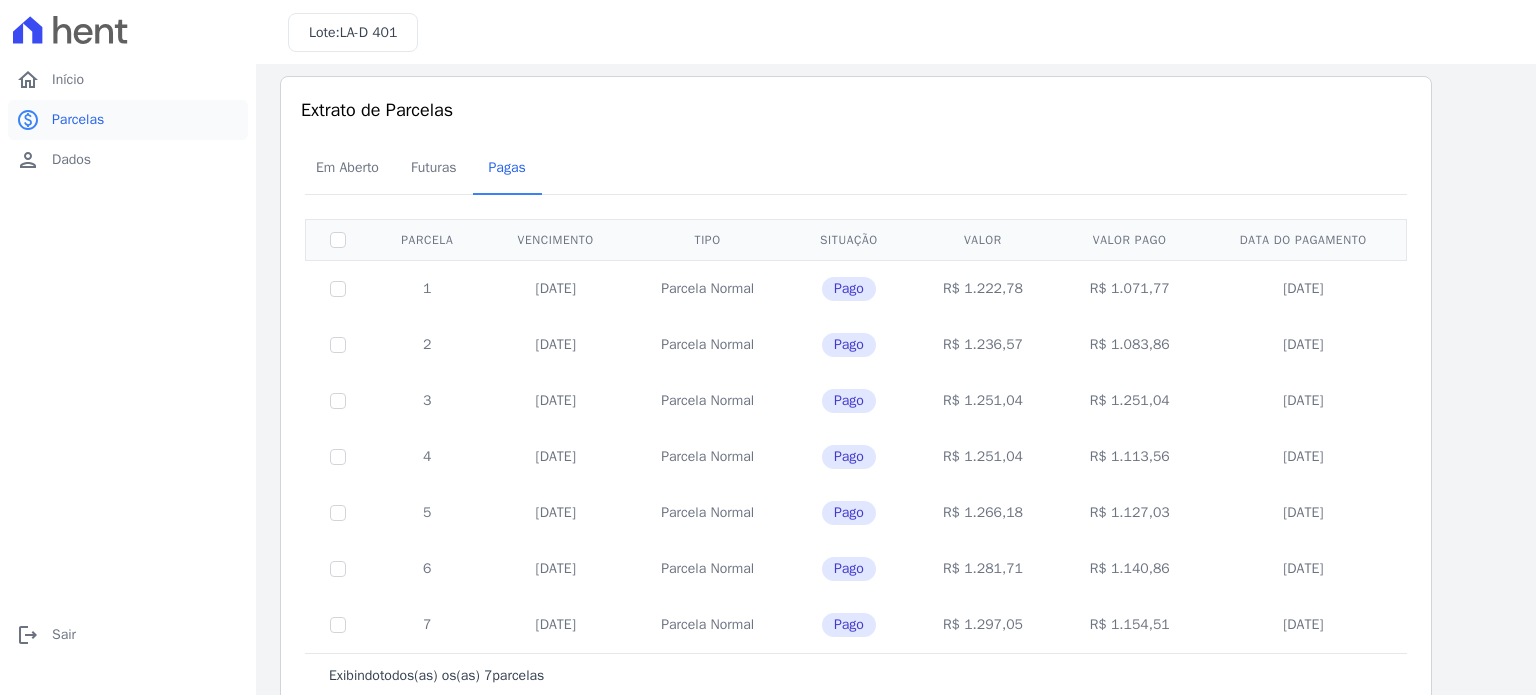 scroll, scrollTop: 0, scrollLeft: 0, axis: both 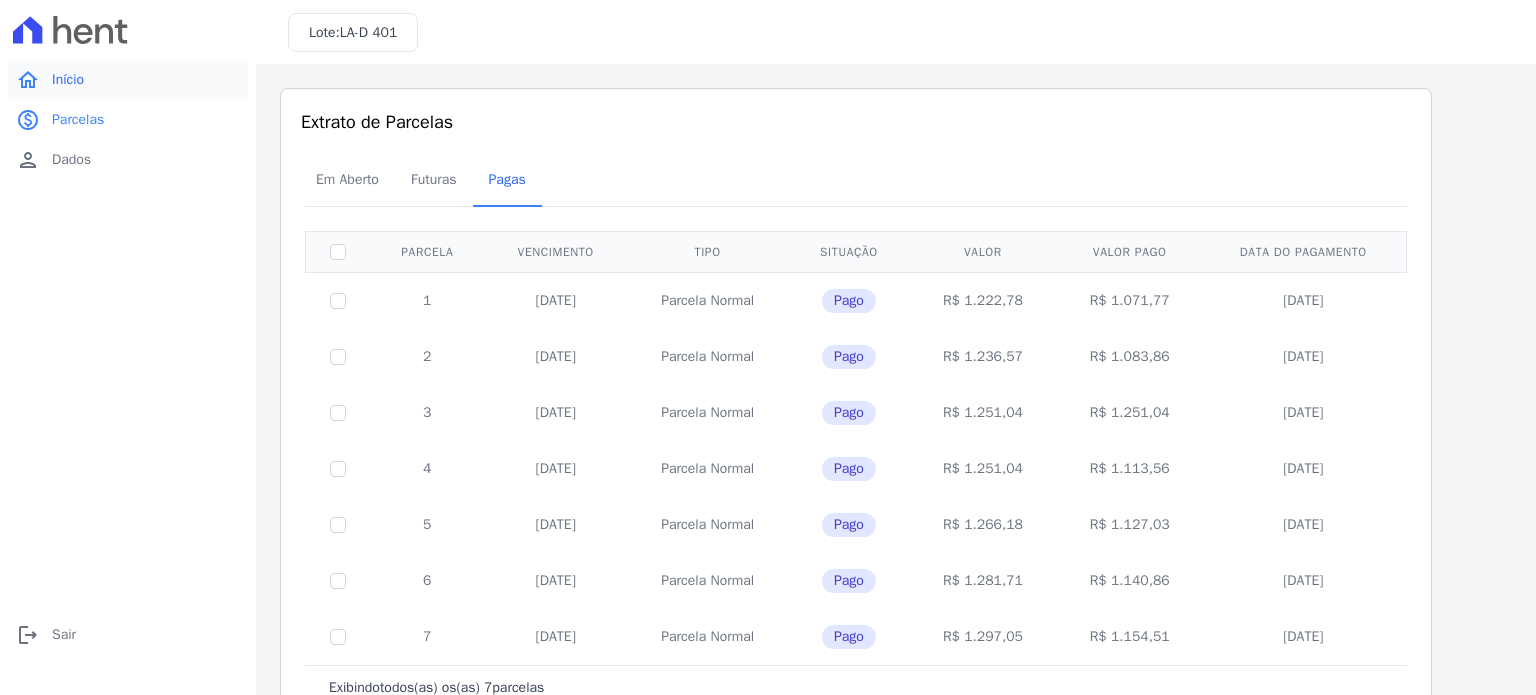 click on "home Início" at bounding box center (128, 80) 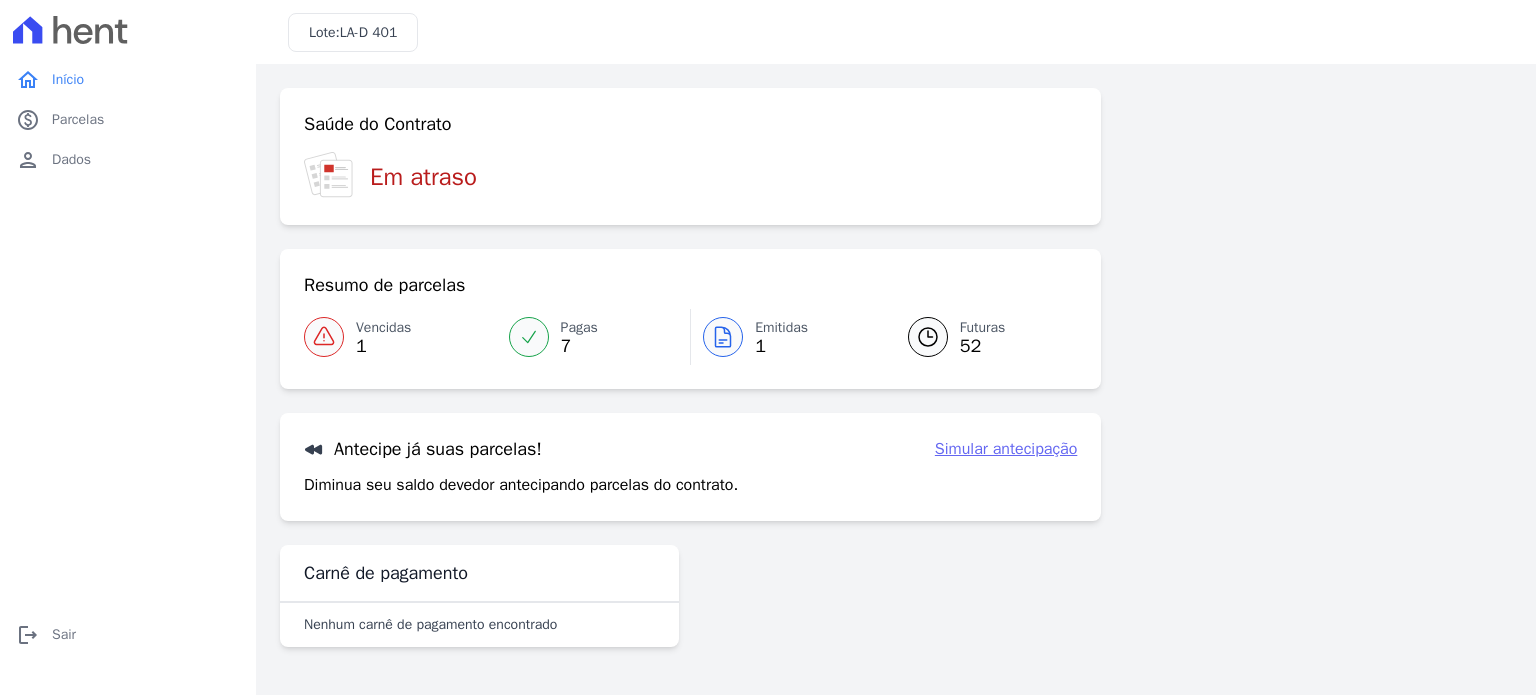 click on "Em atraso" at bounding box center (423, 177) 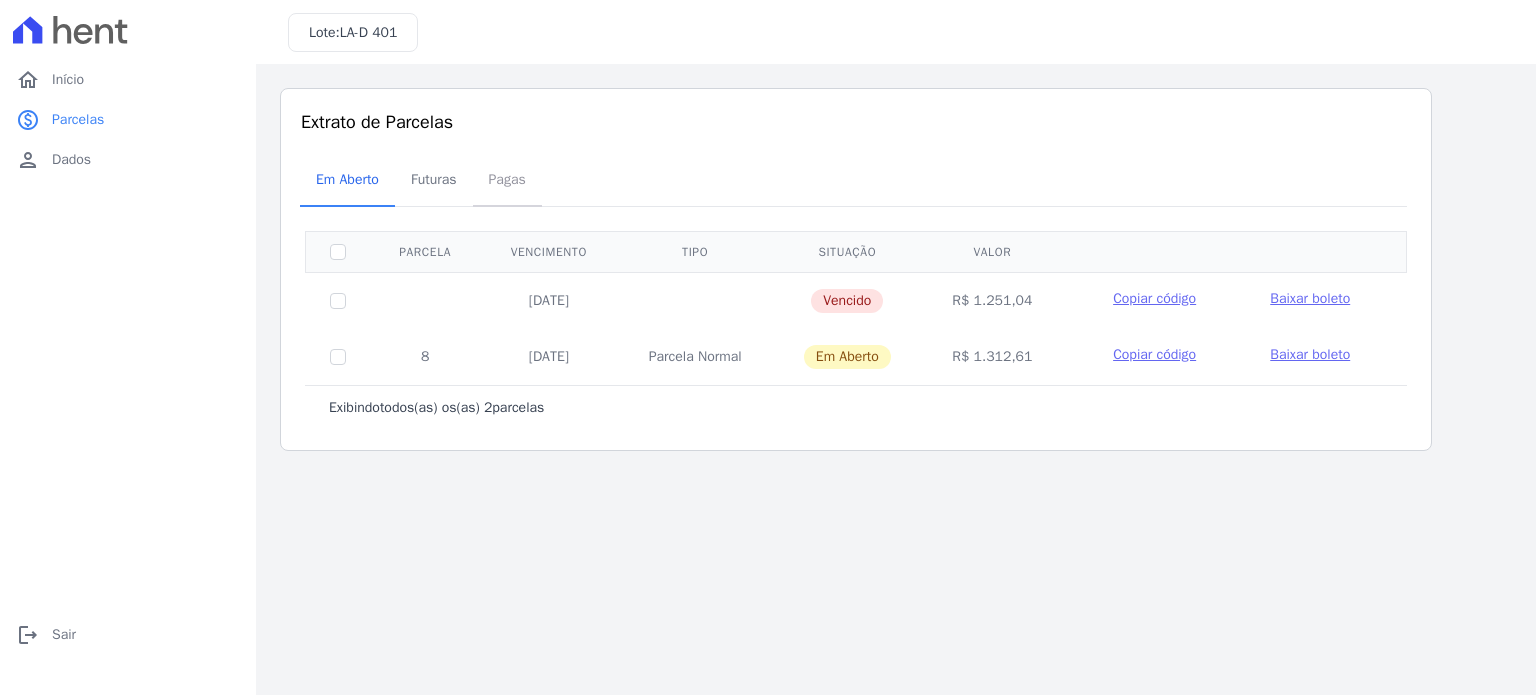 click on "Pagas" at bounding box center [507, 179] 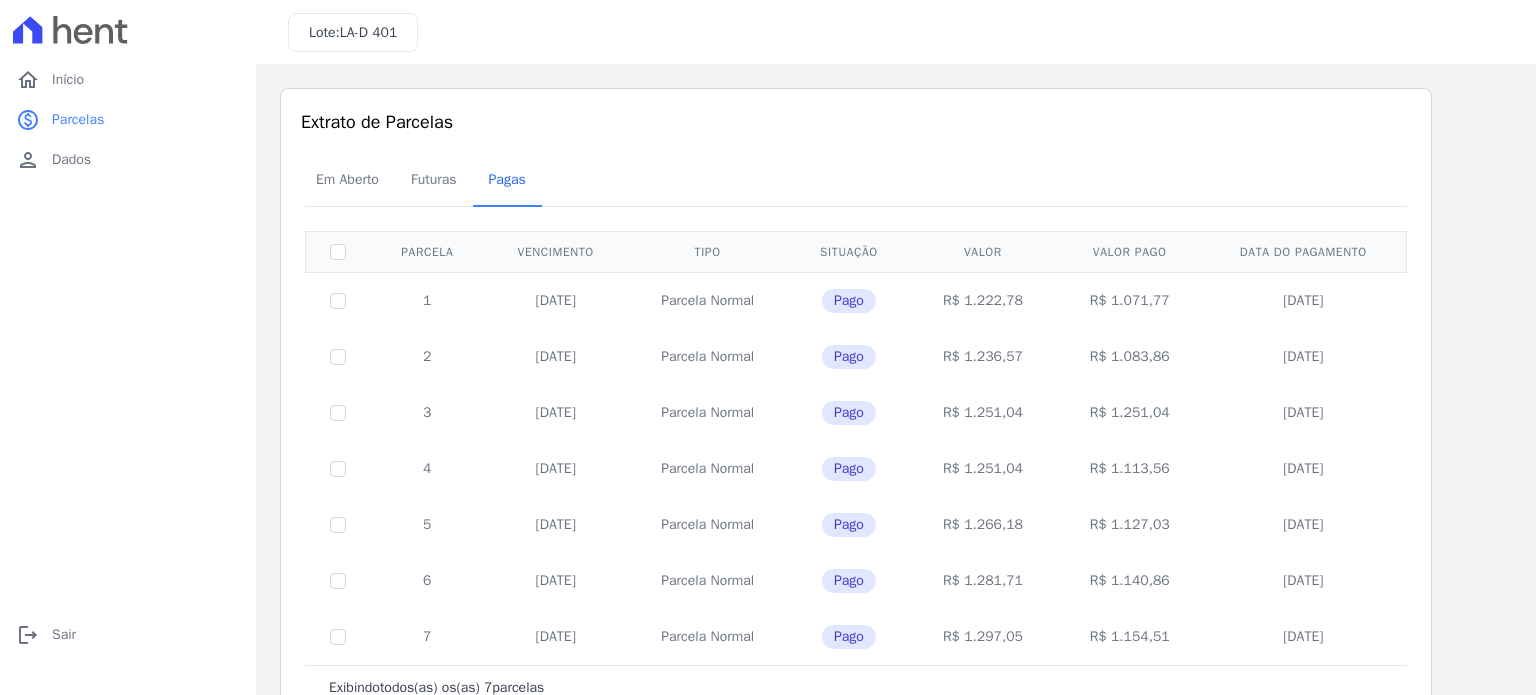 scroll, scrollTop: 57, scrollLeft: 0, axis: vertical 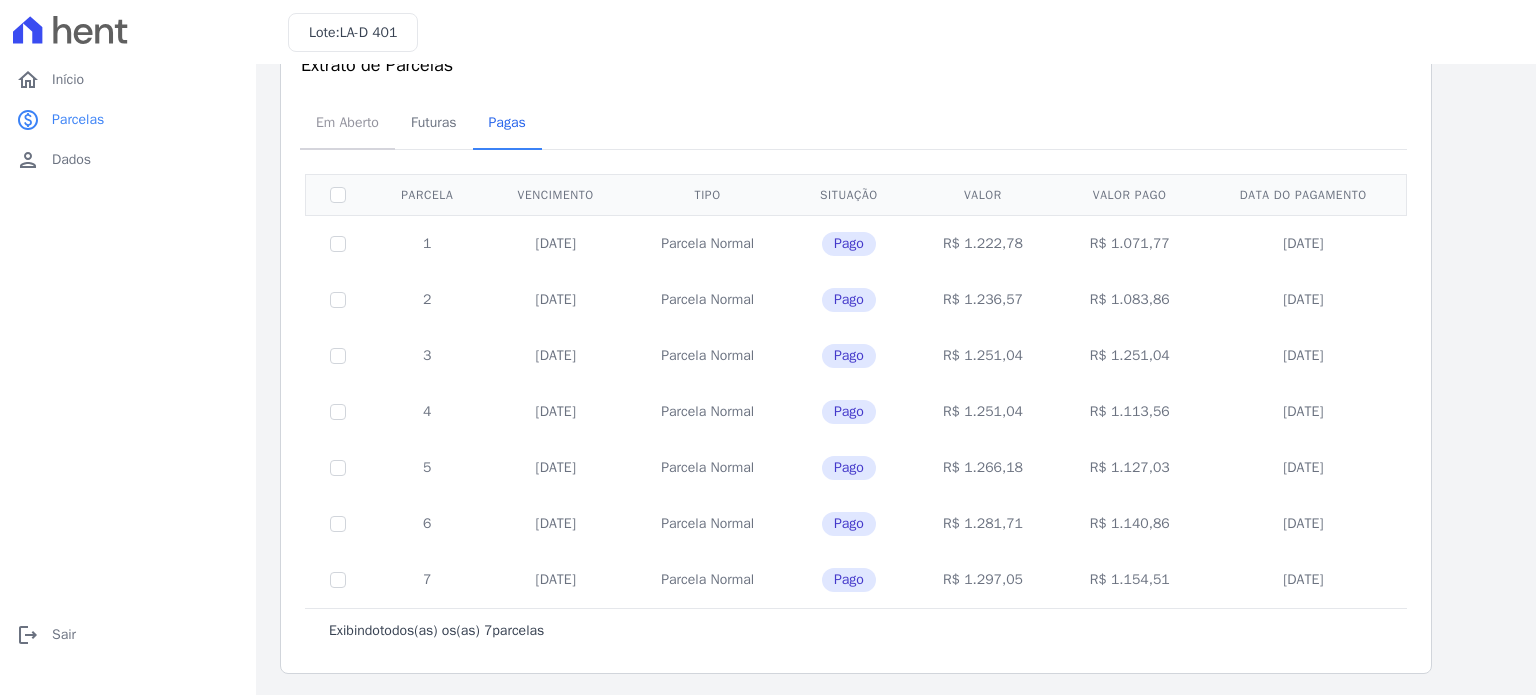 click on "Em Aberto" at bounding box center [347, 122] 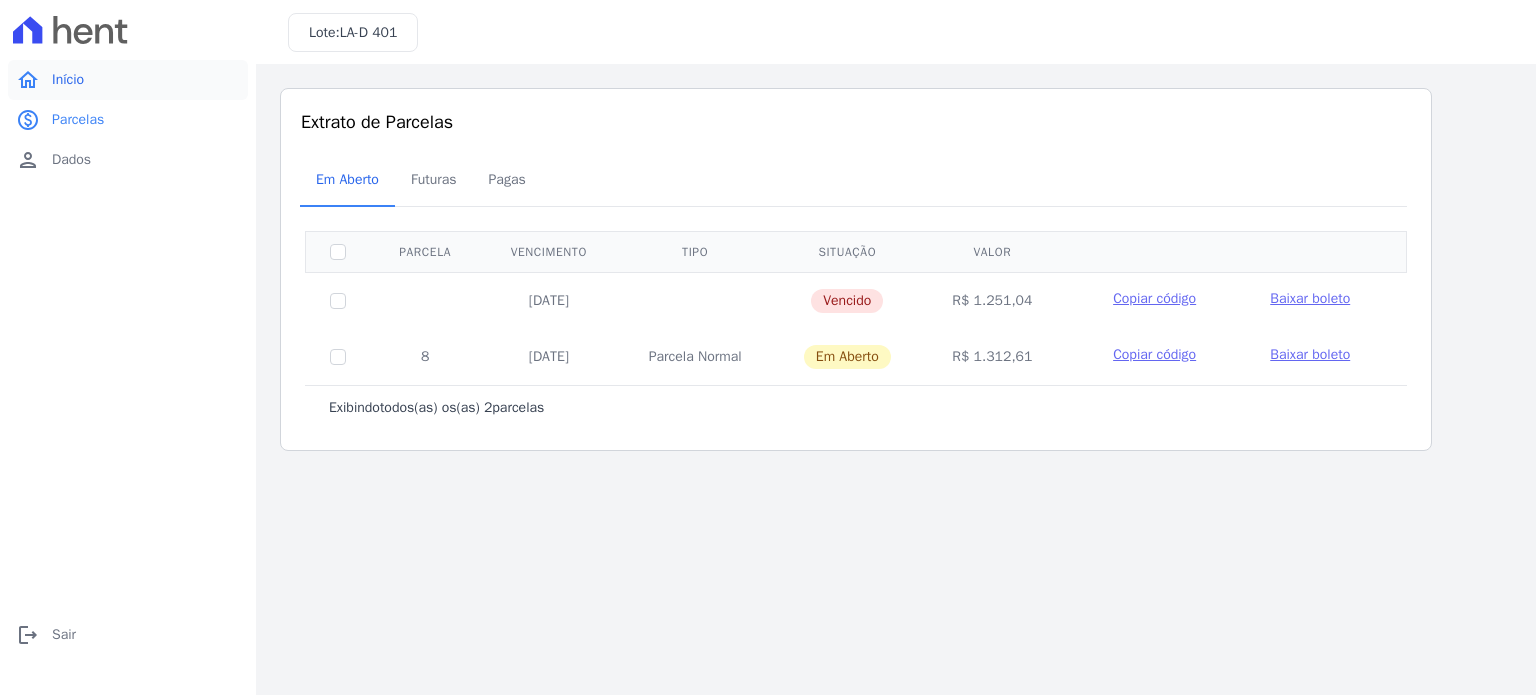 click on "home Início" at bounding box center [128, 80] 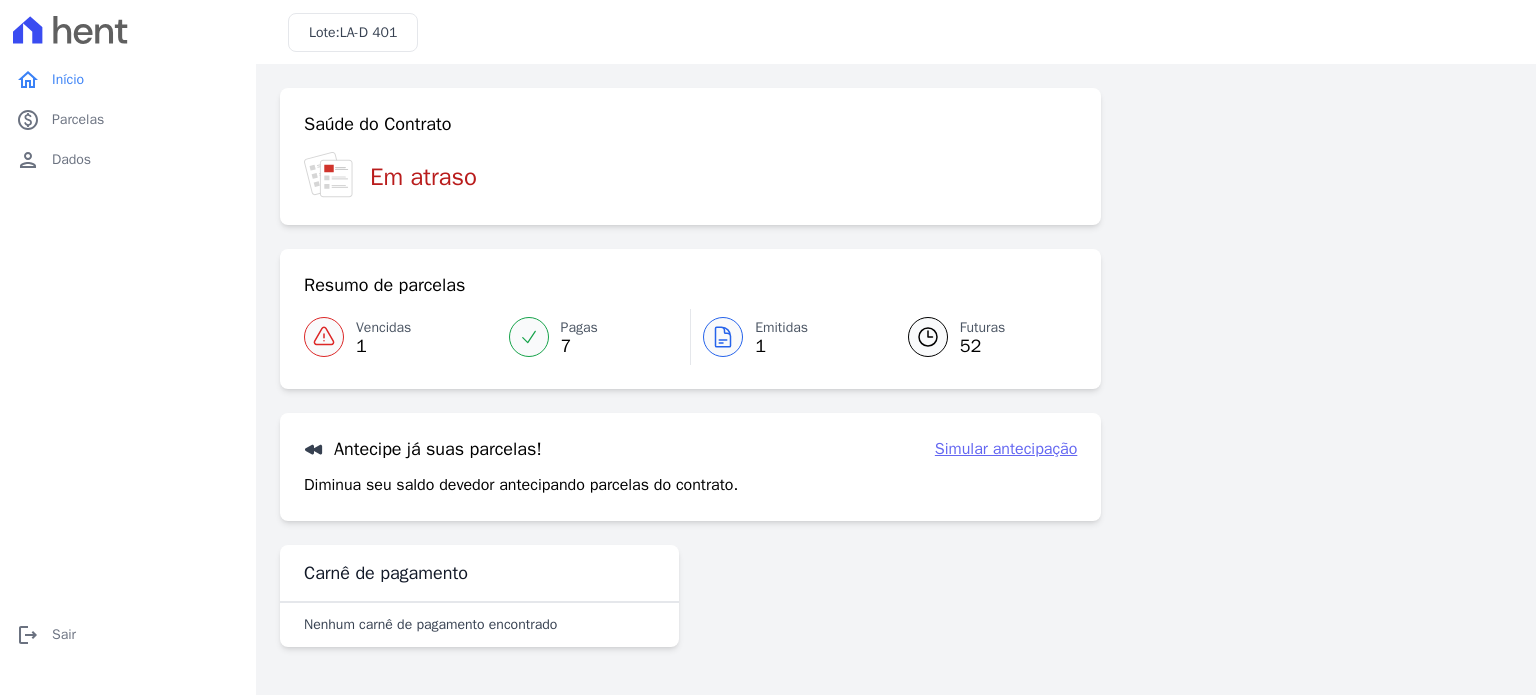 click 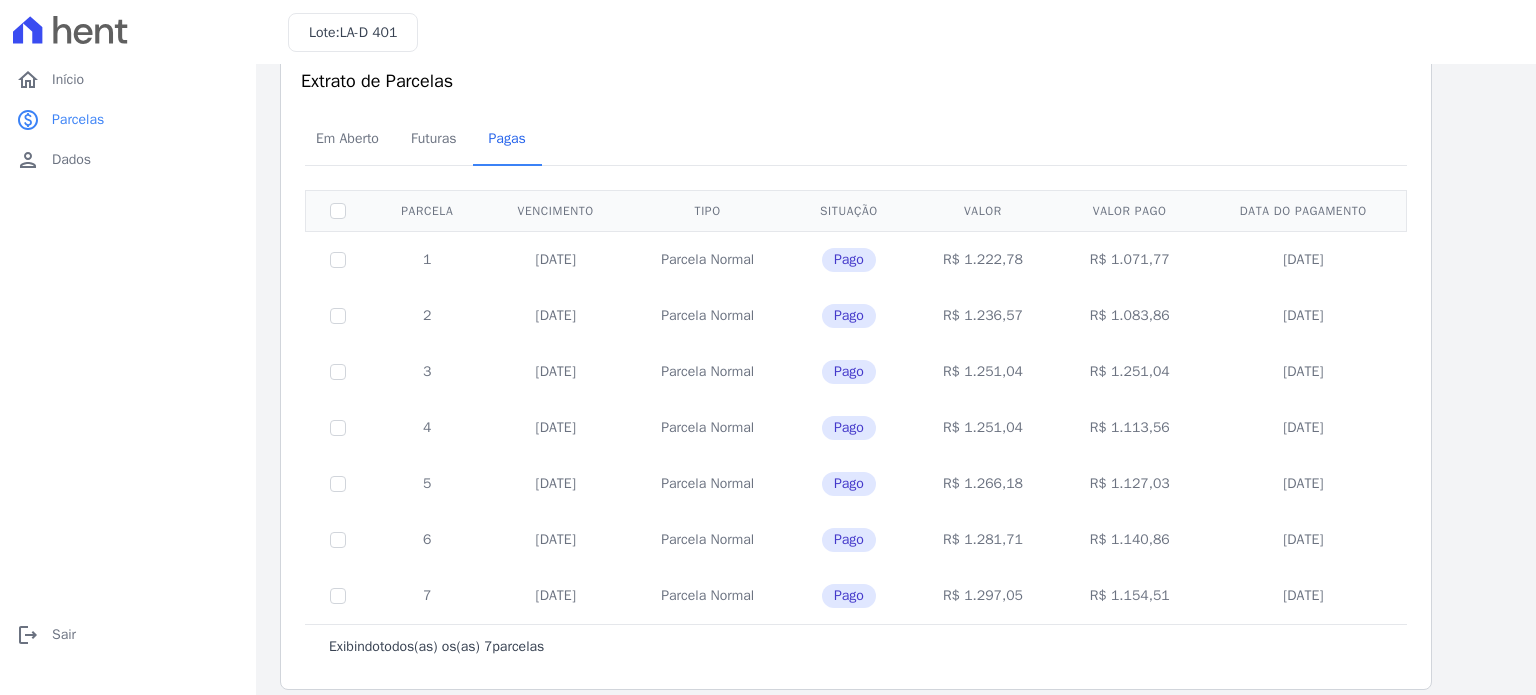 scroll, scrollTop: 57, scrollLeft: 0, axis: vertical 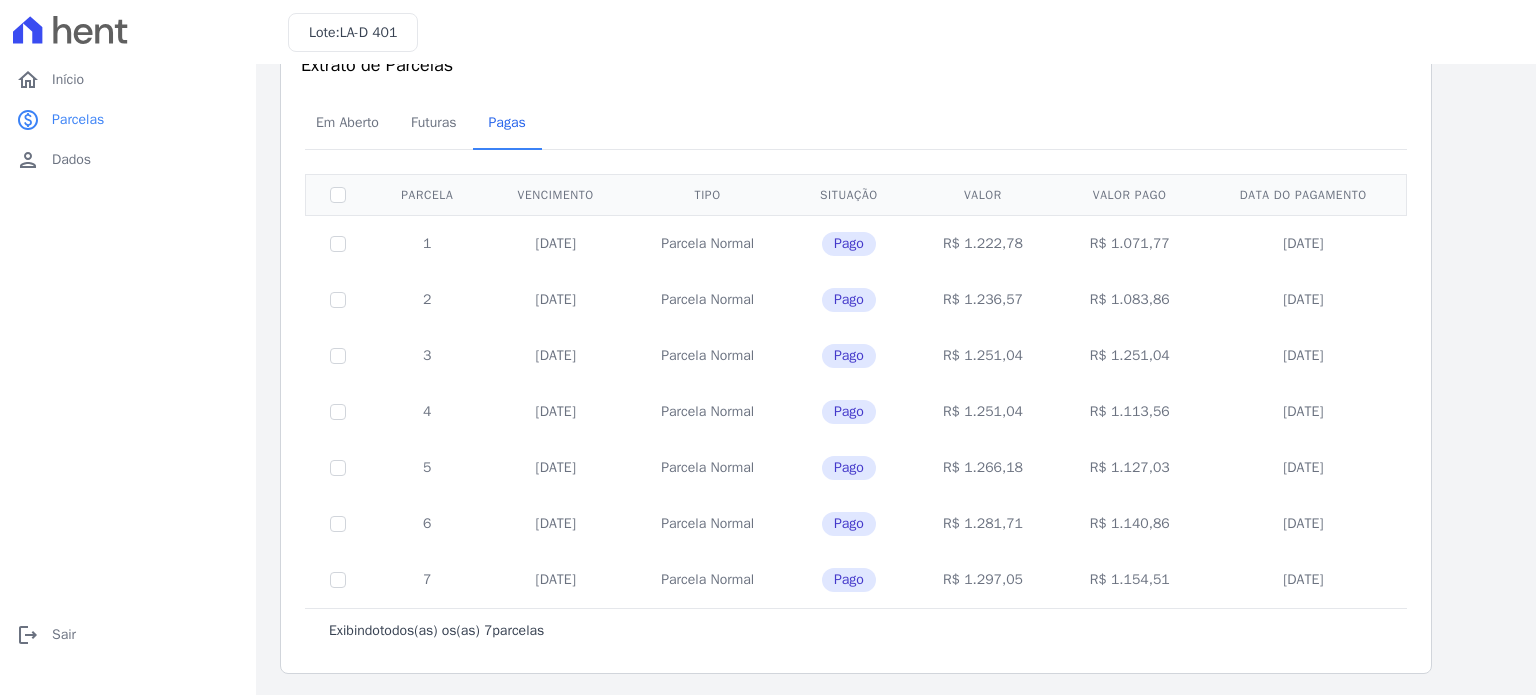 click on "[DATE]" at bounding box center [556, 243] 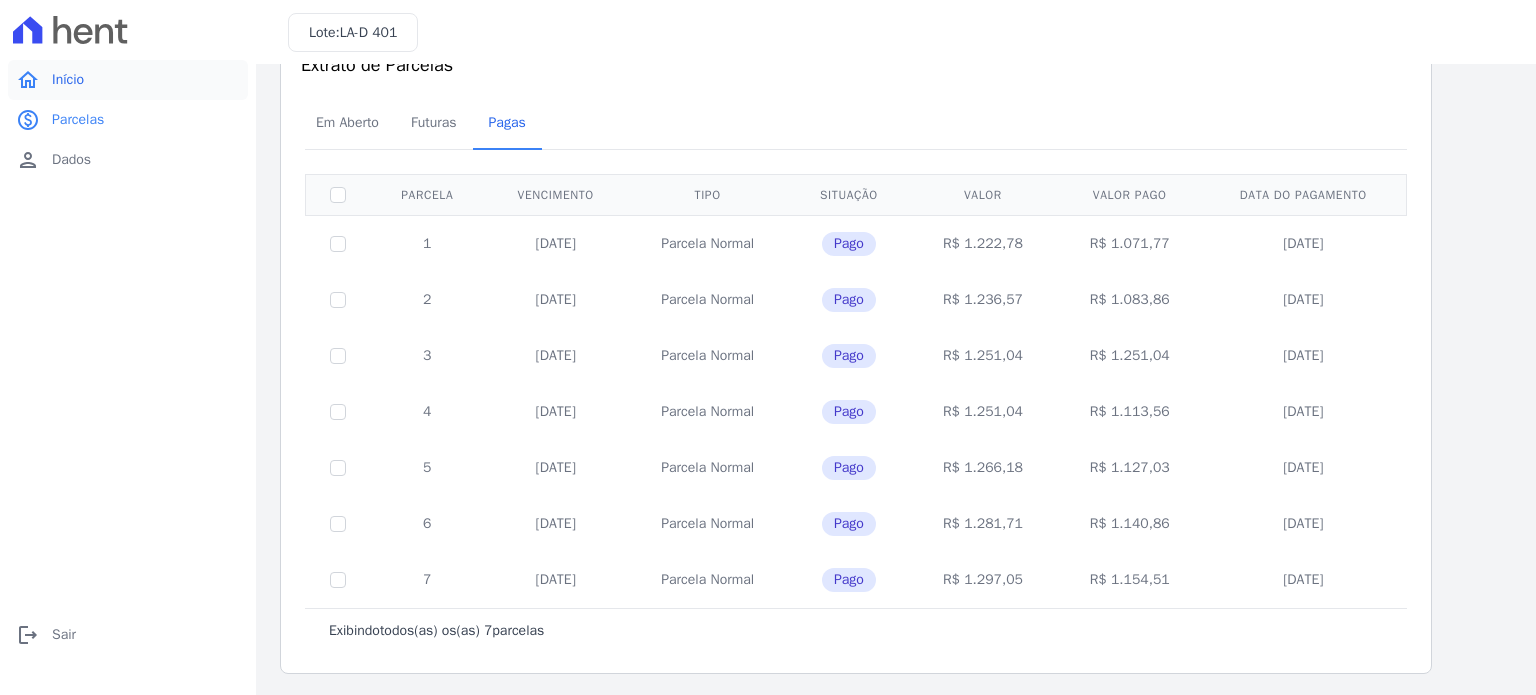 click on "home" at bounding box center (28, 80) 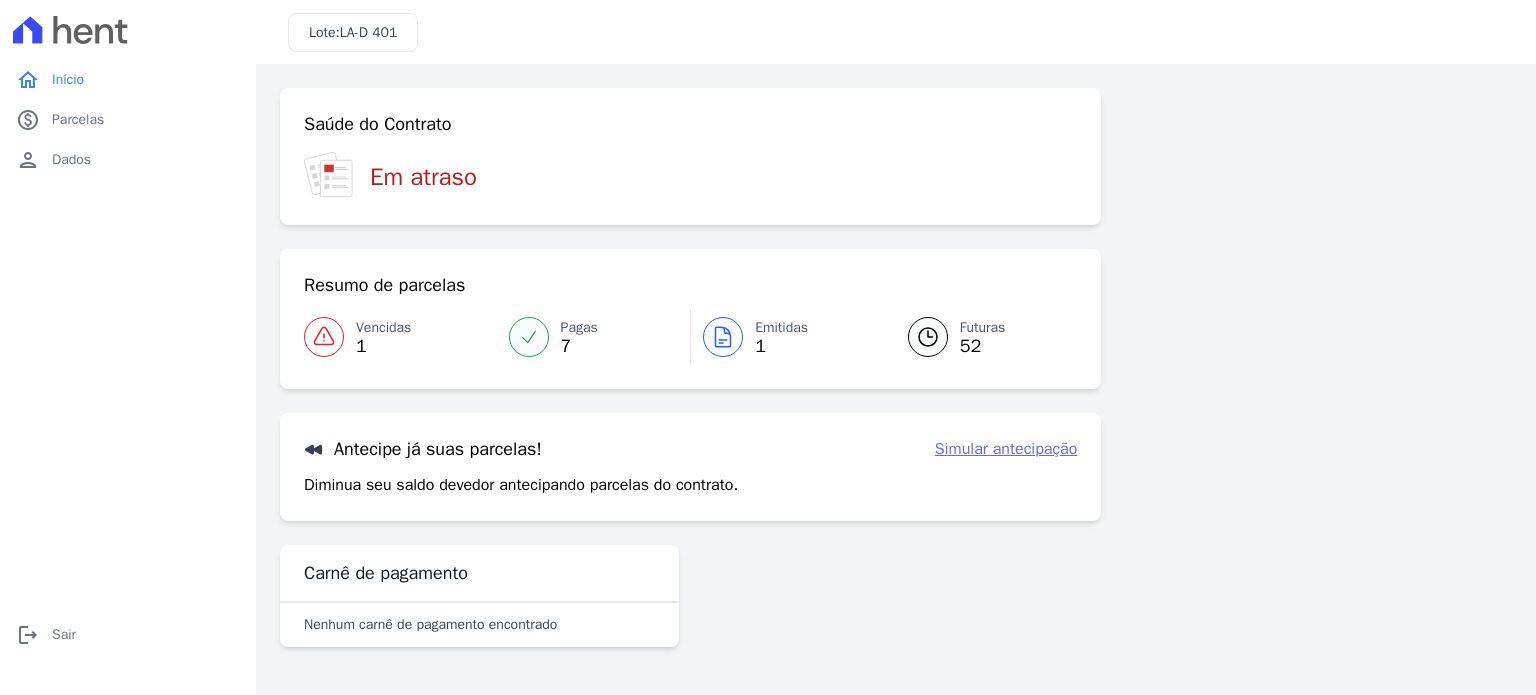 click 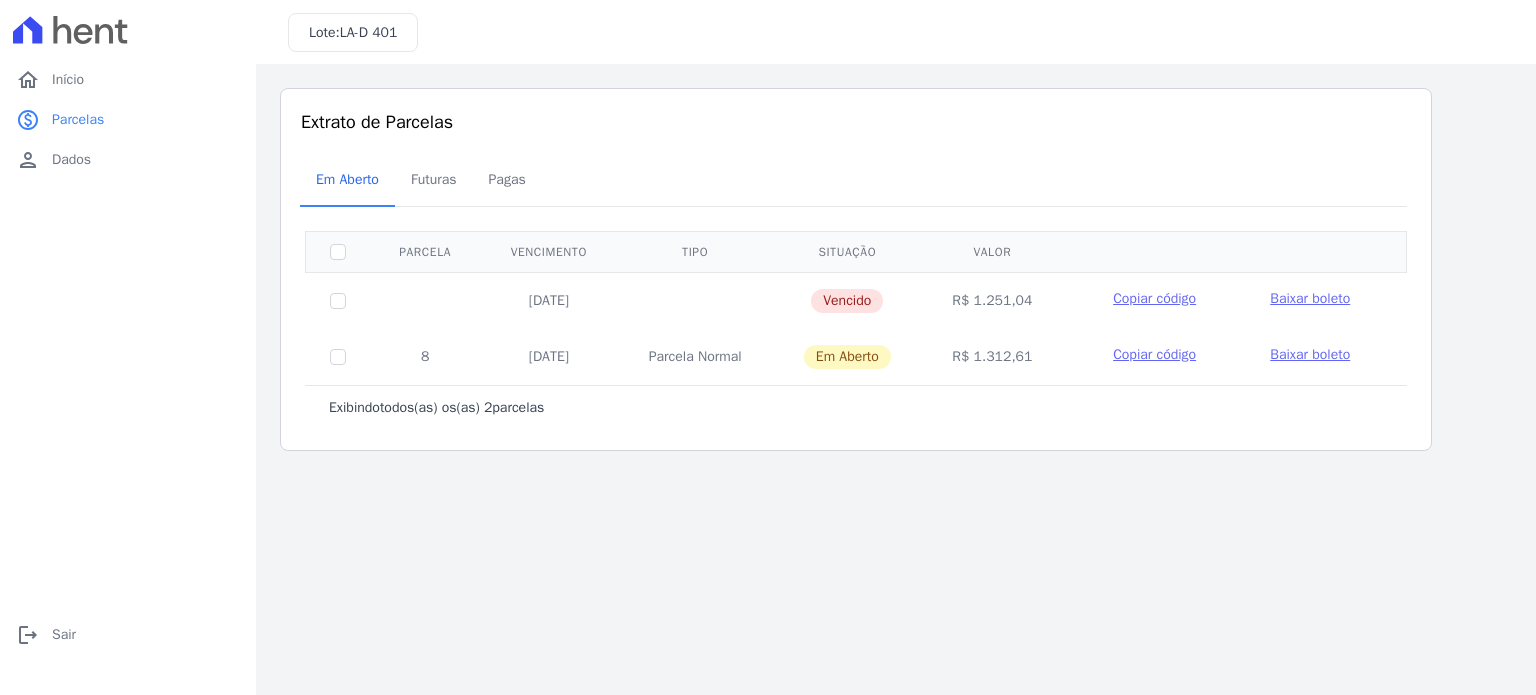 click on "Copiar código" at bounding box center [1154, 354] 